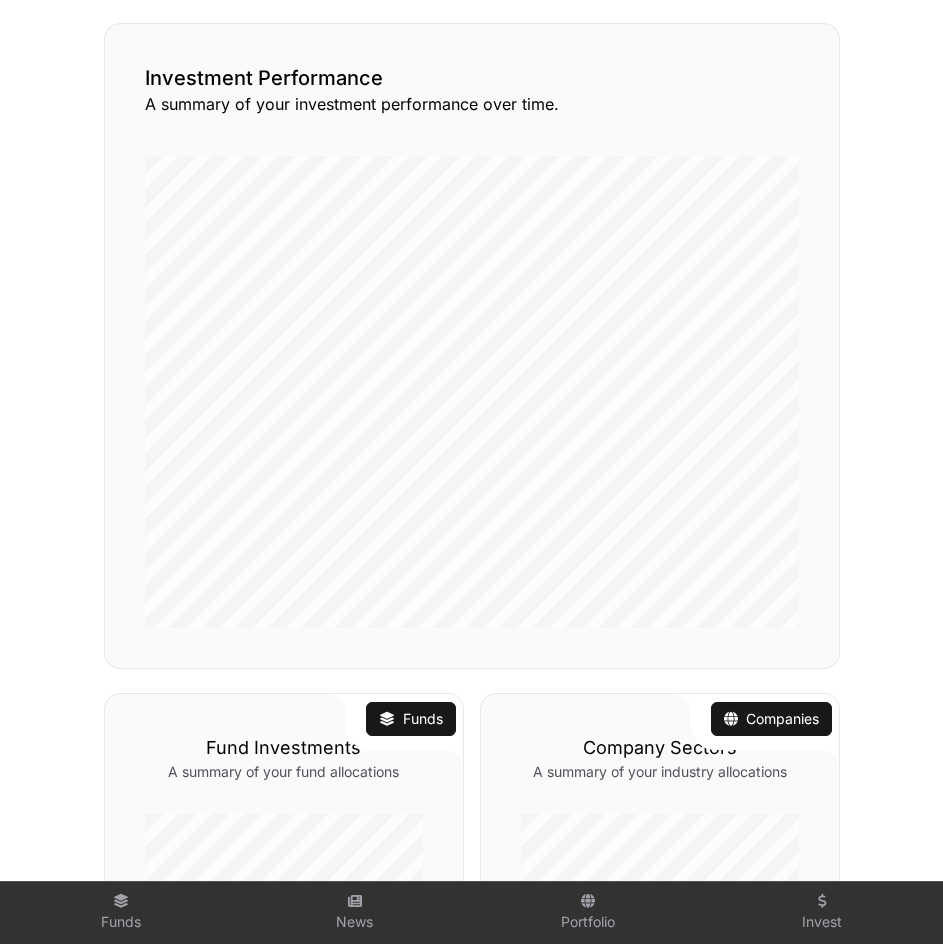 scroll, scrollTop: 0, scrollLeft: 0, axis: both 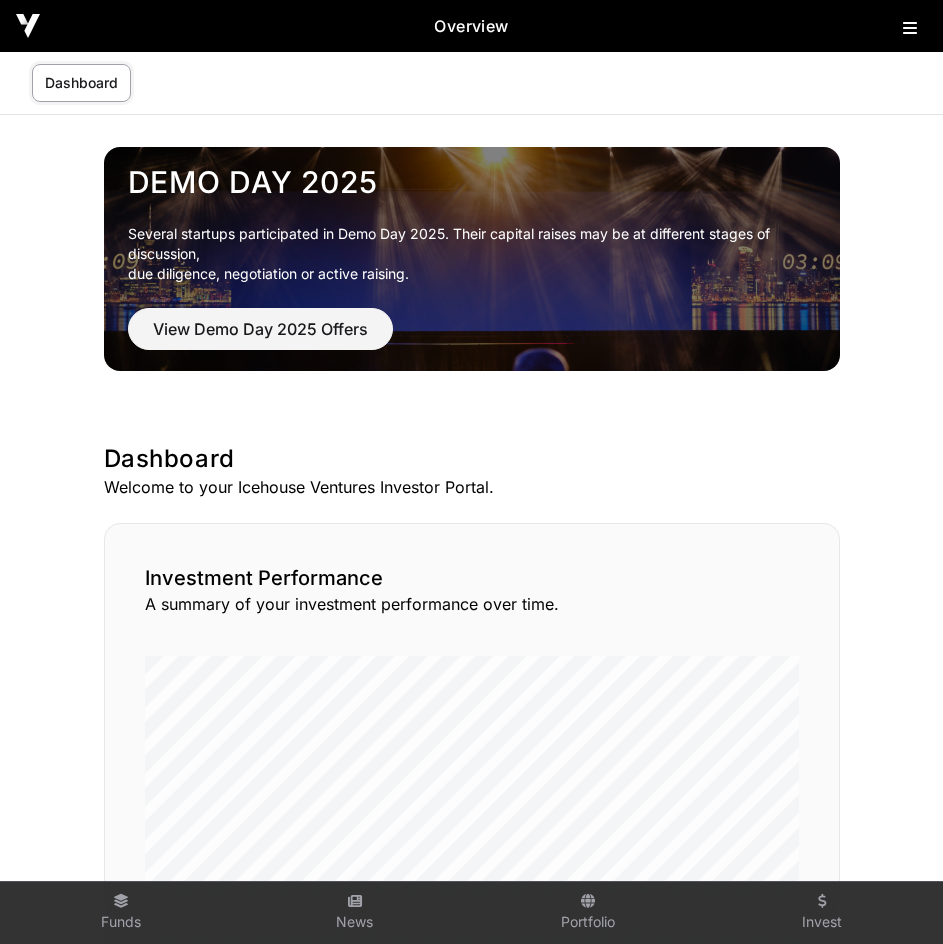 click 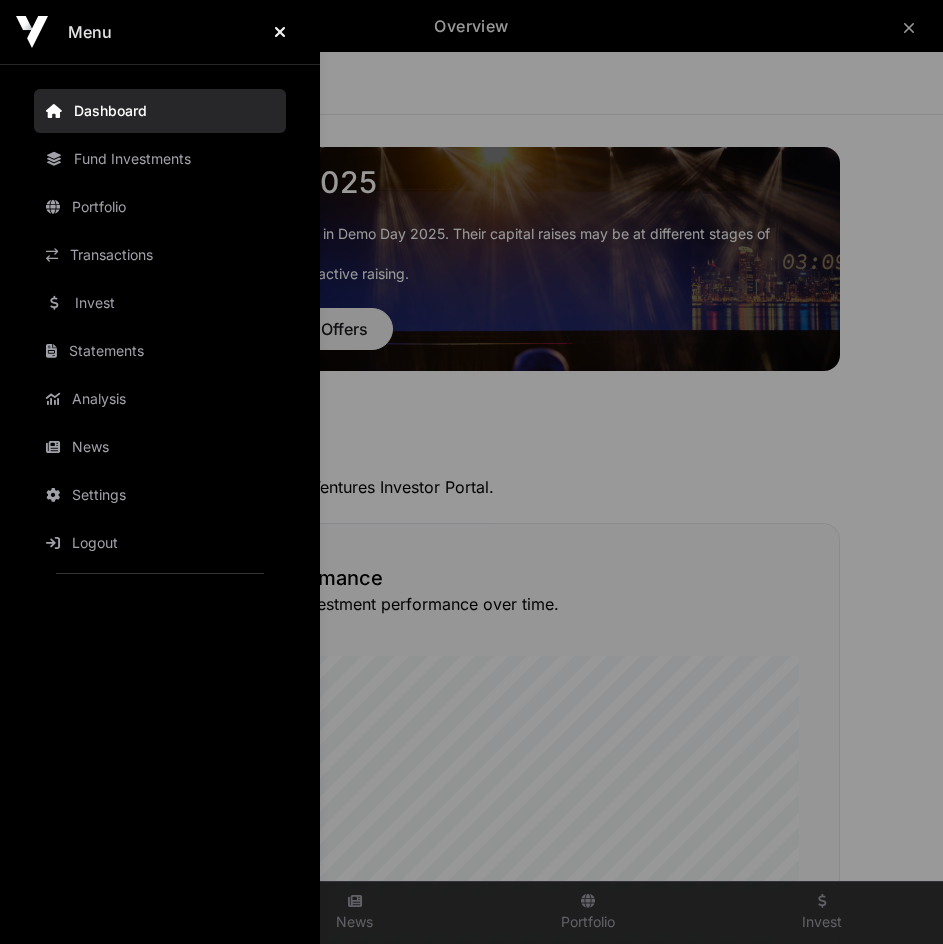 click on "Menu     Dashboard   Fund Investments   Portfolio   Transactions   Invest   Statements   Analysis   News   Settings   Logout" 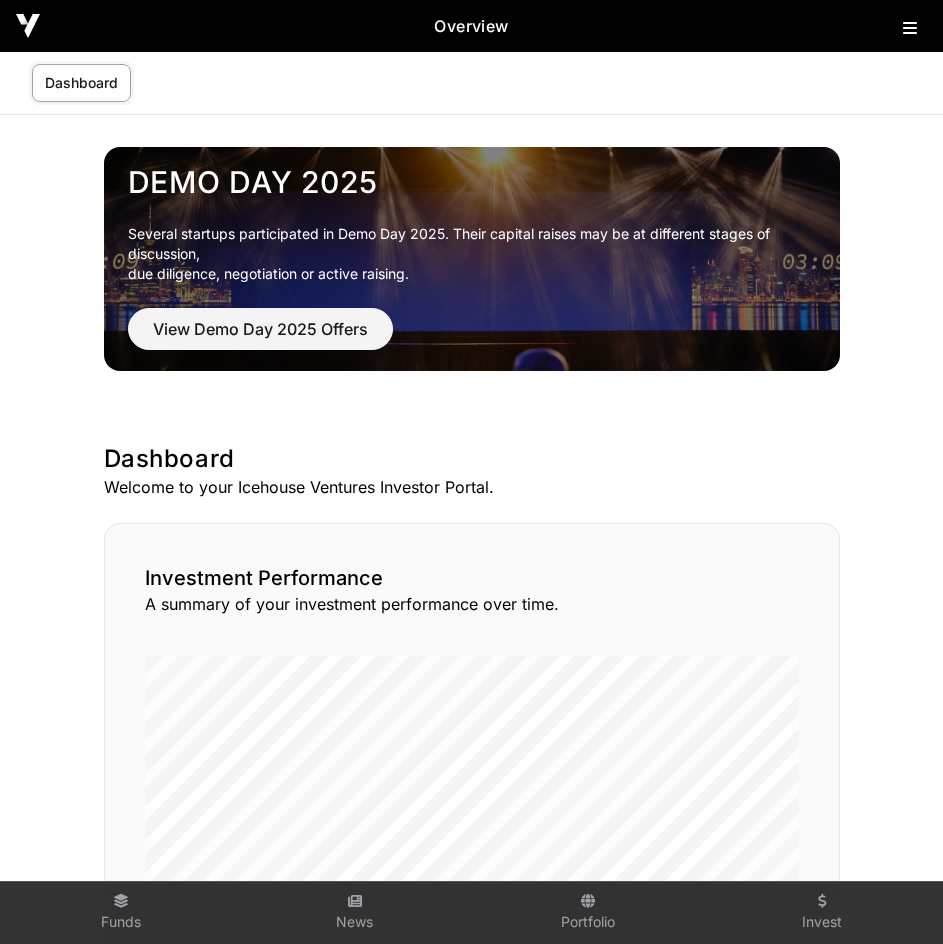 click 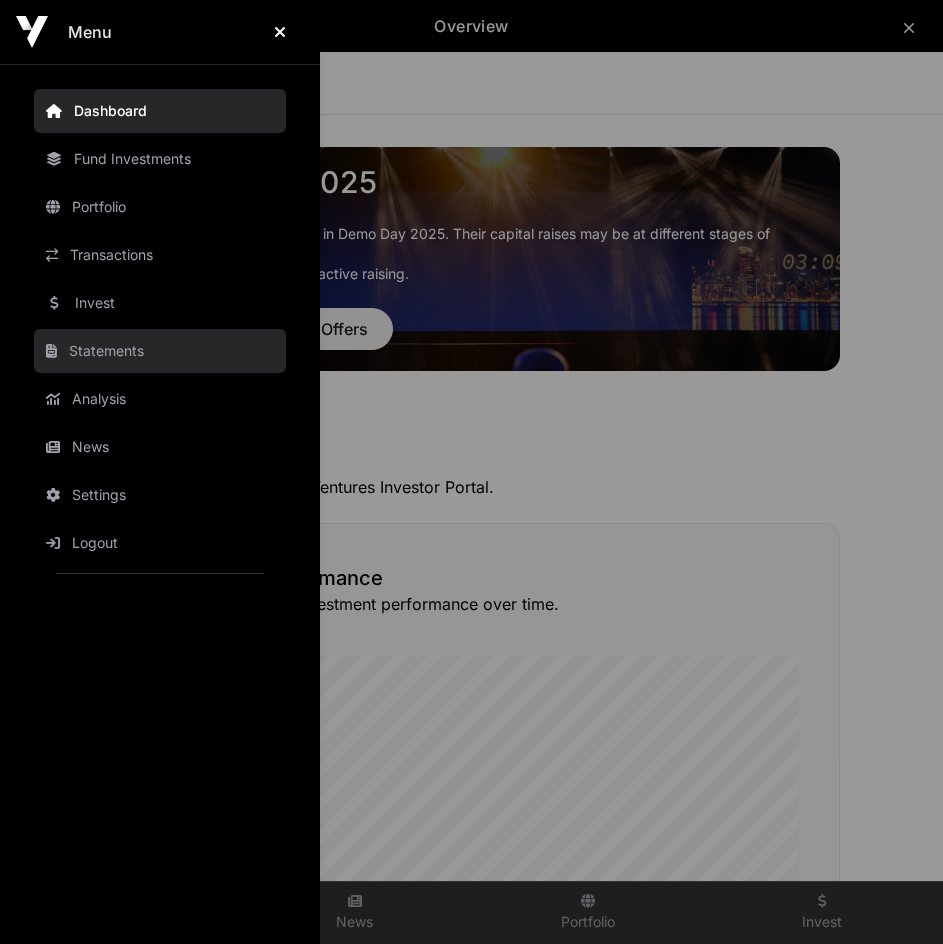 click on "Statements" 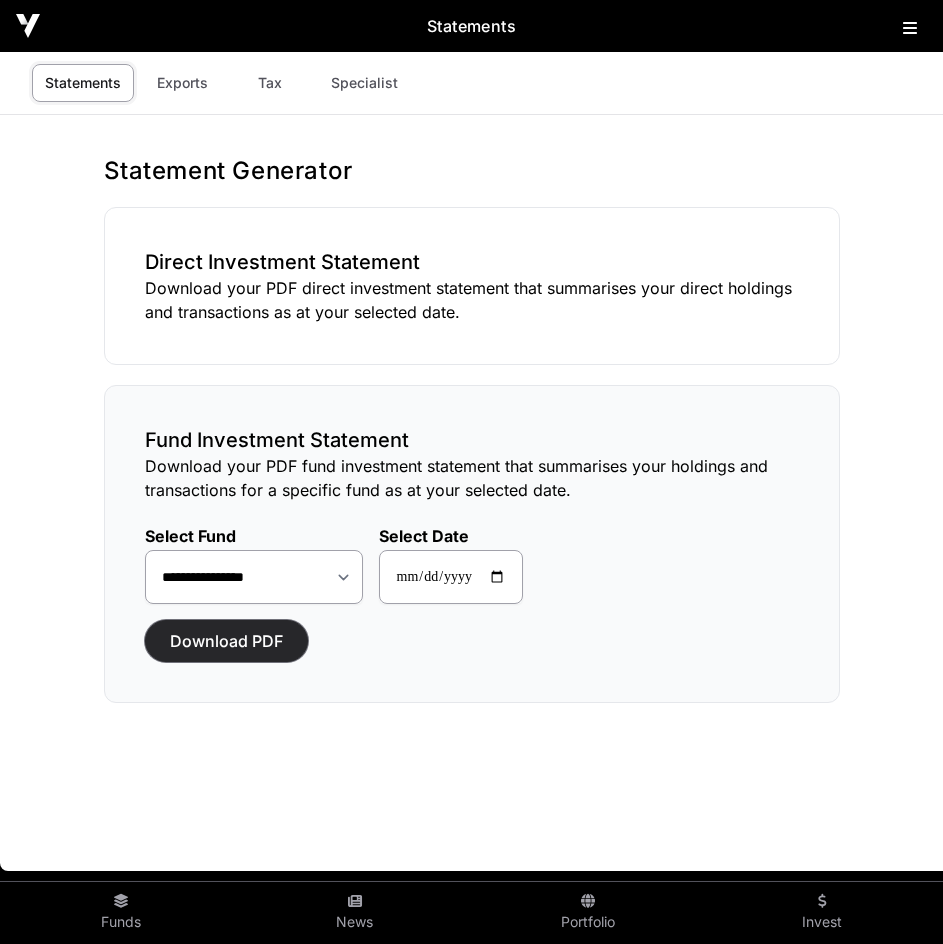 click on "Download PDF" 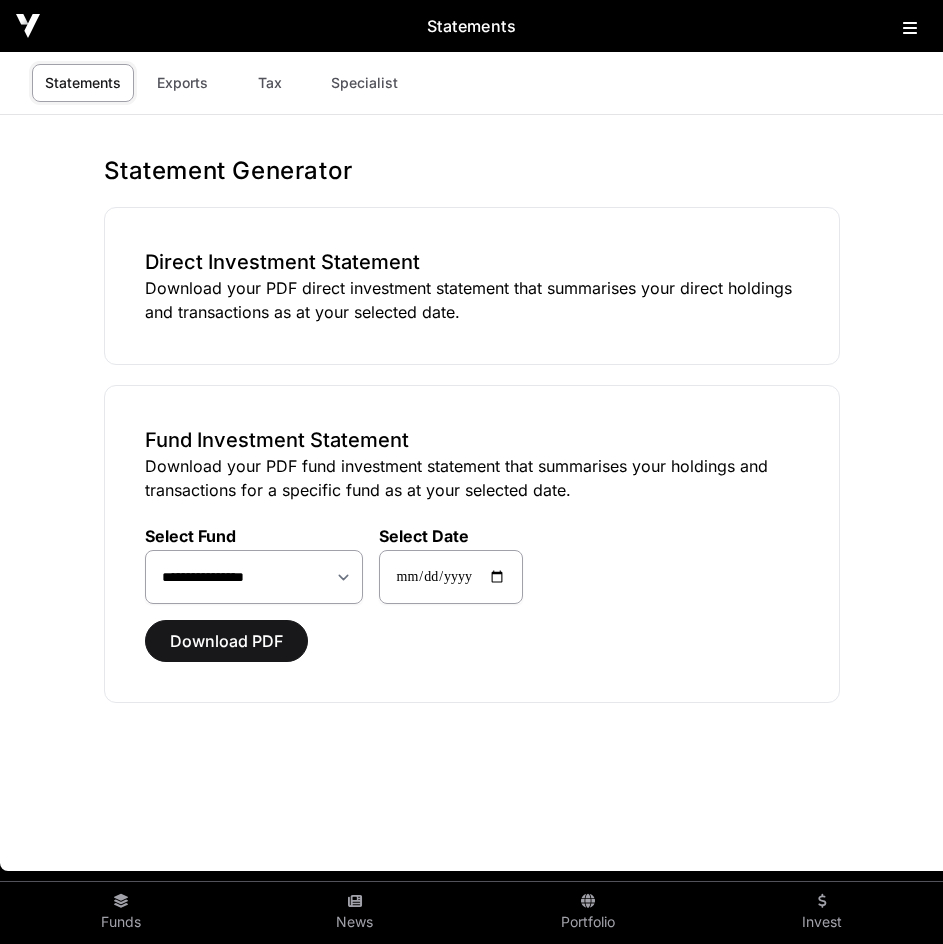 click on "**********" 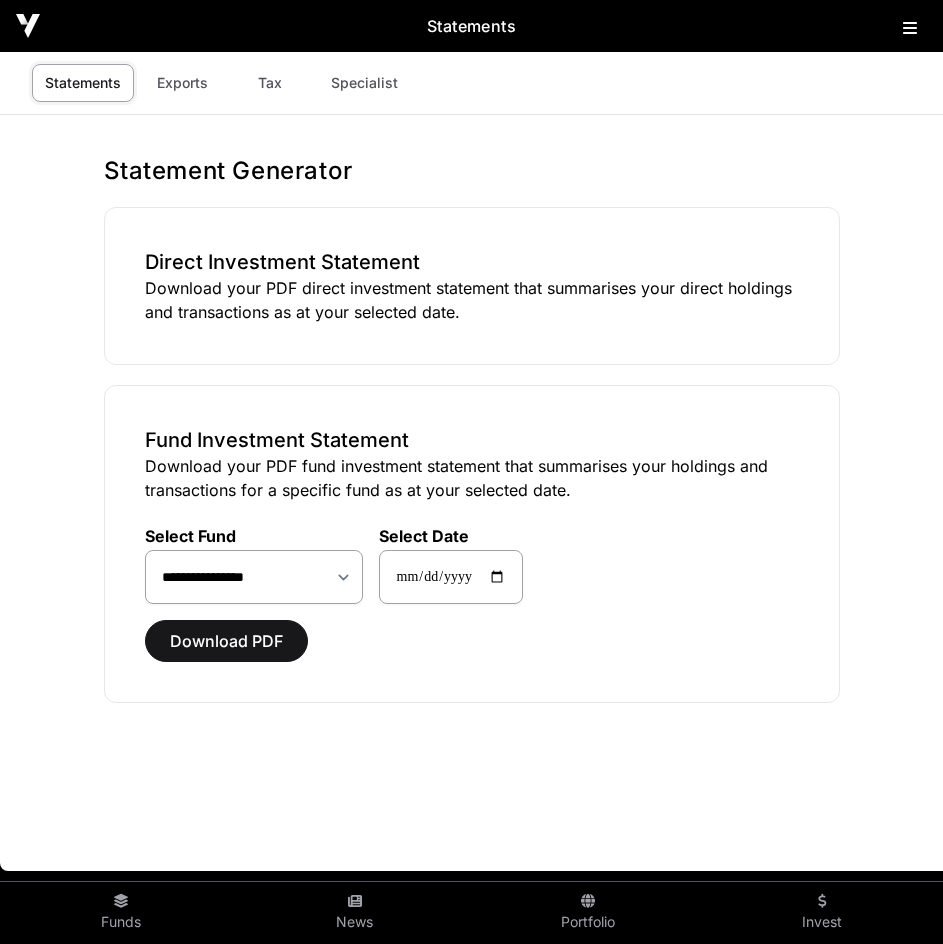 click on "**********" 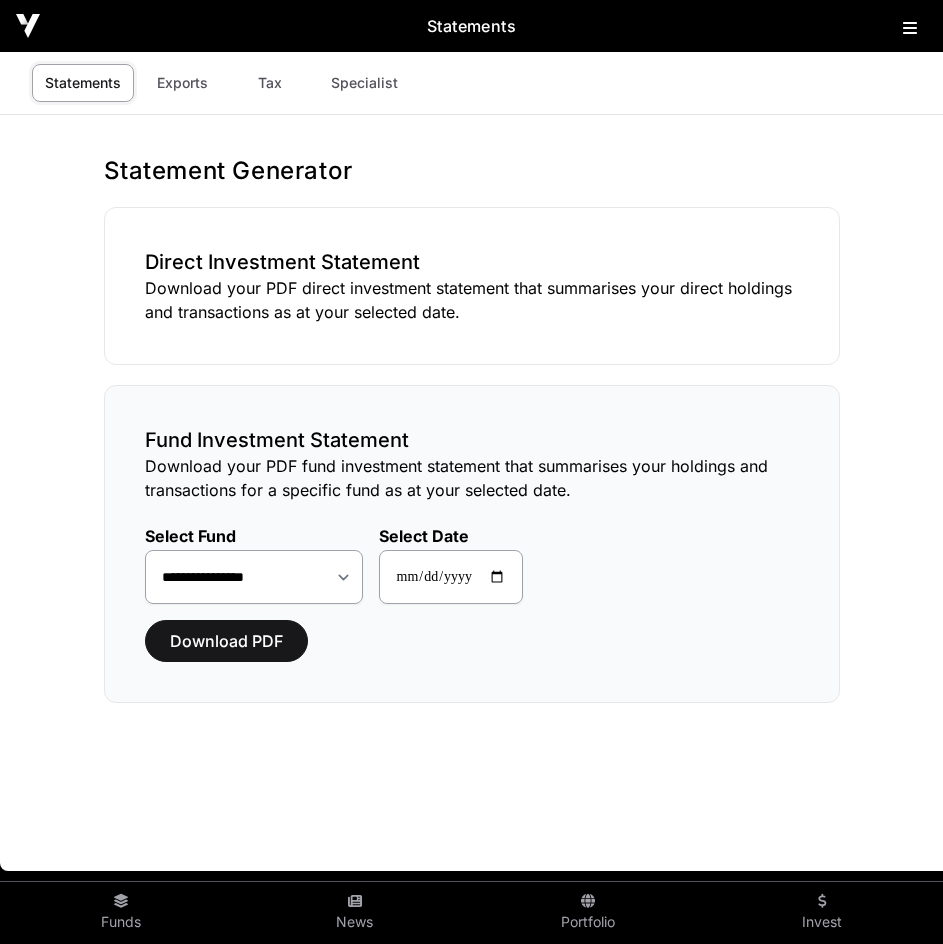 click on "Download PDF" 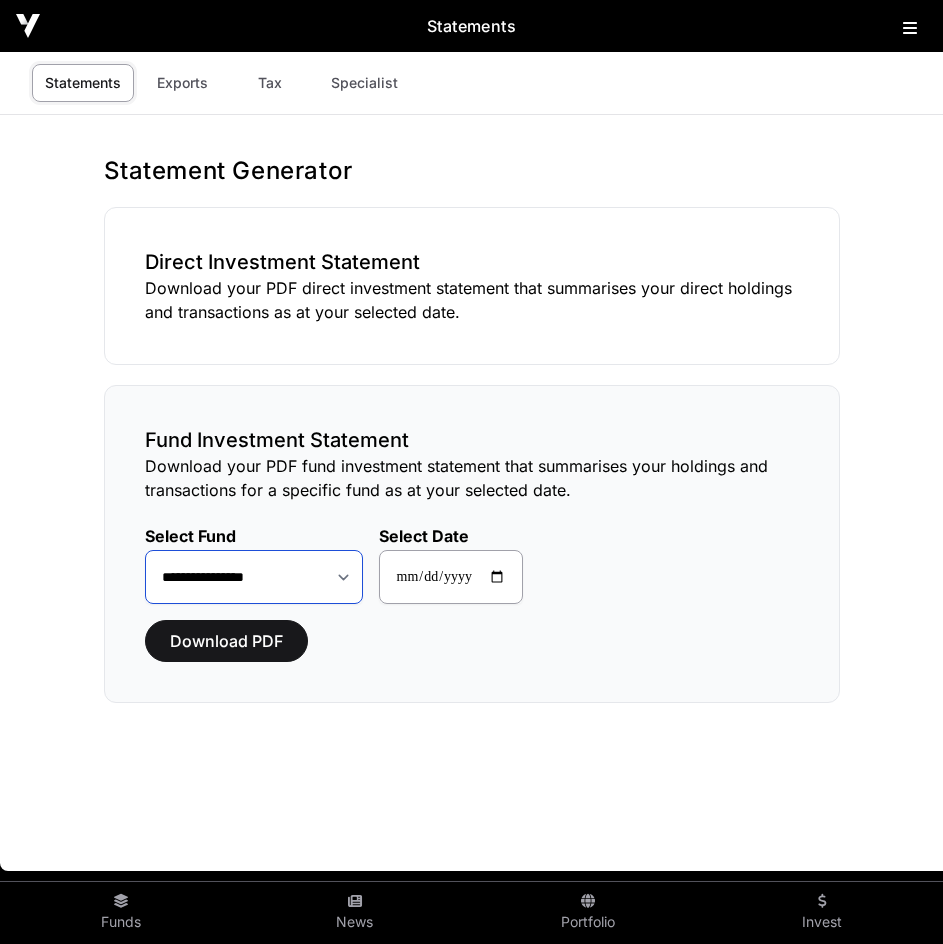 click on "**********" 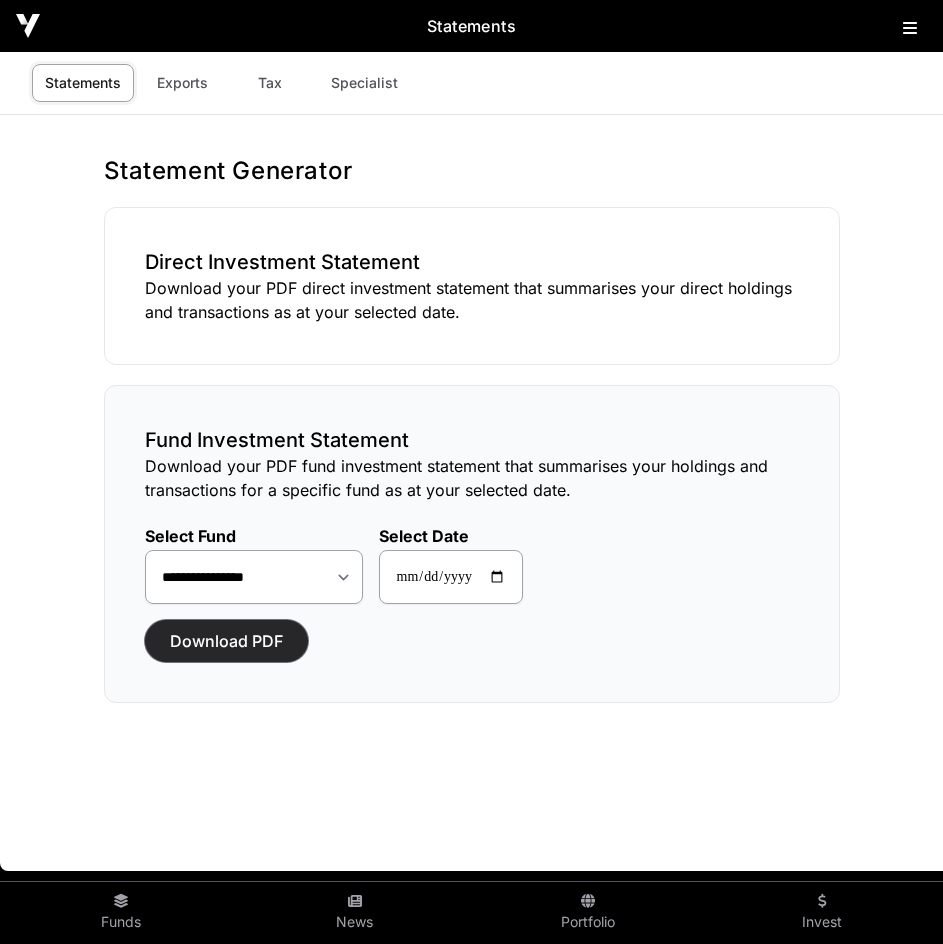 click on "Download PDF" 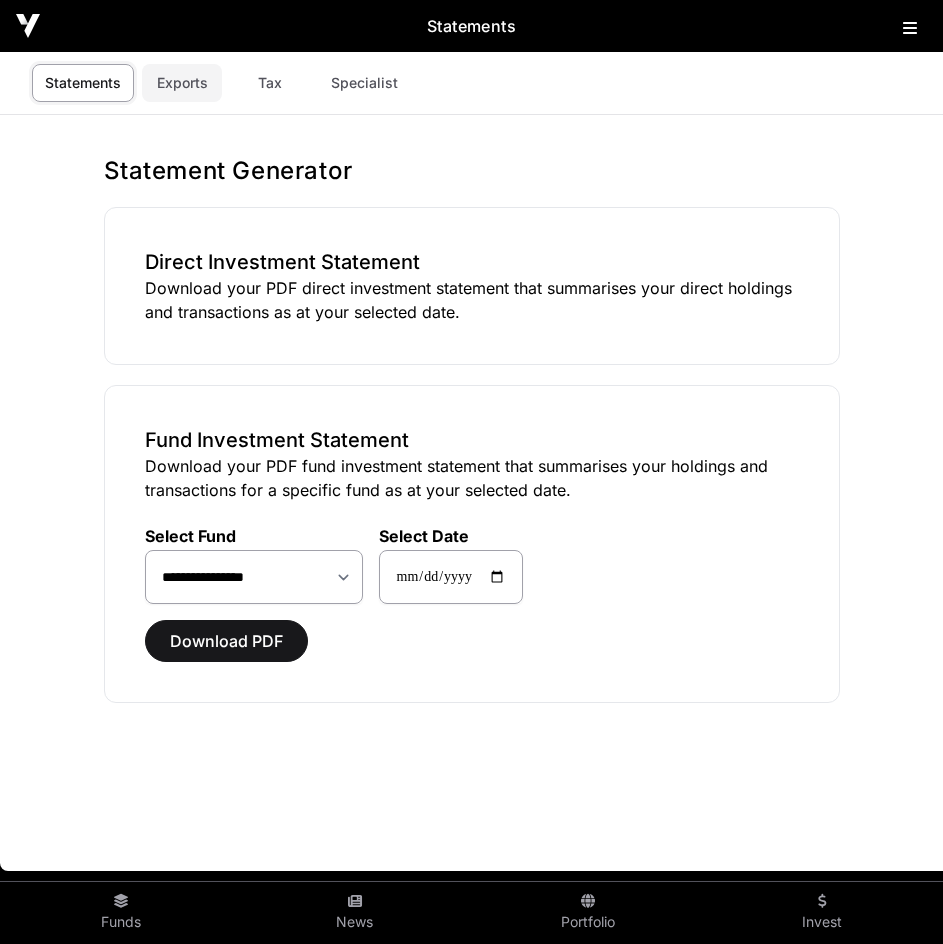 click on "Exports" 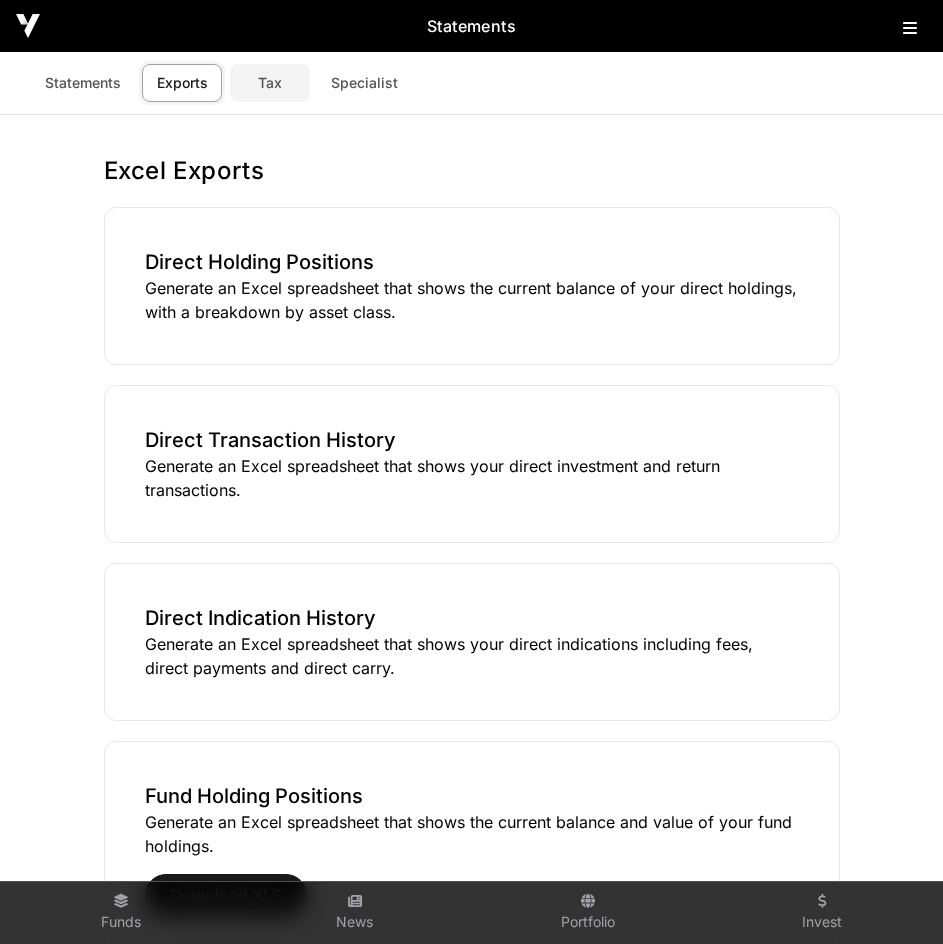 click on "Tax" 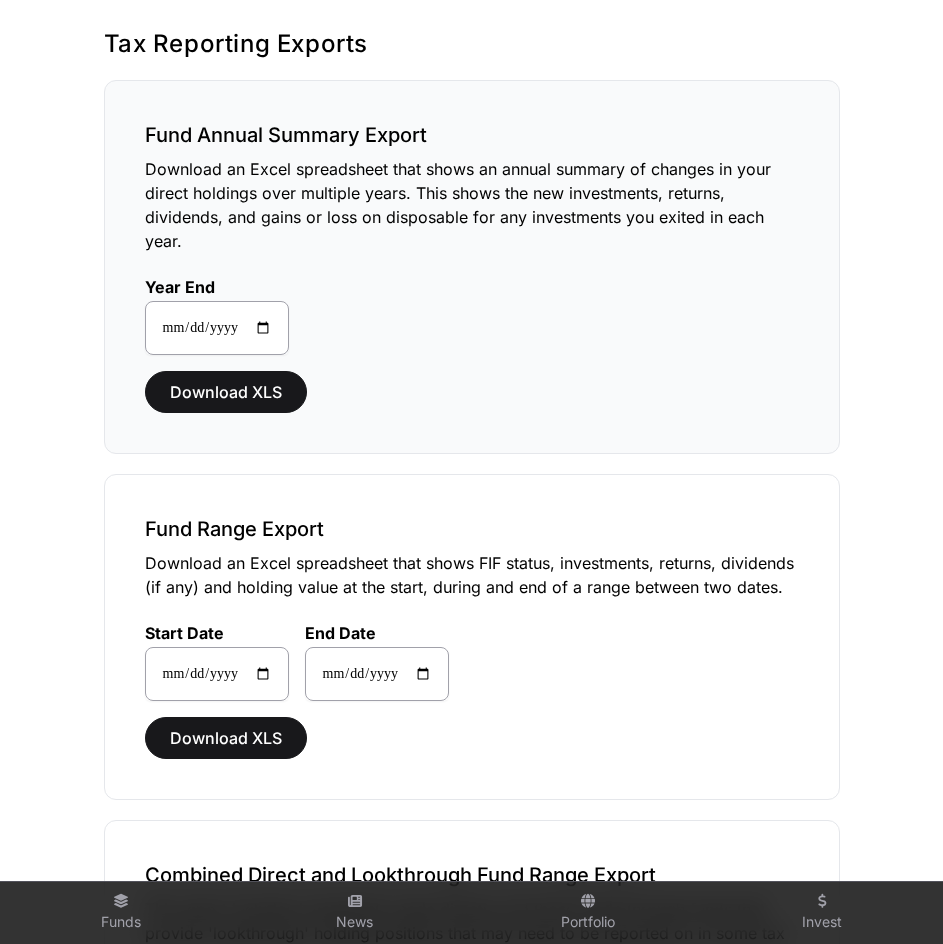 scroll, scrollTop: 0, scrollLeft: 0, axis: both 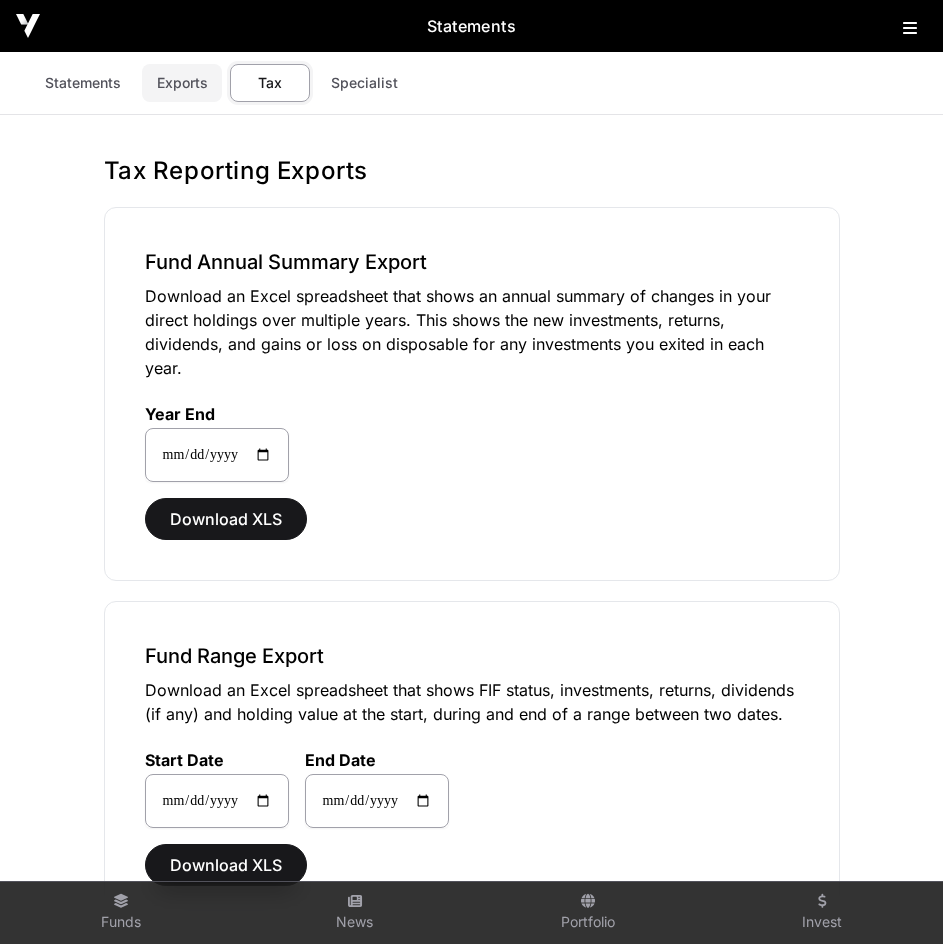 click on "Exports" 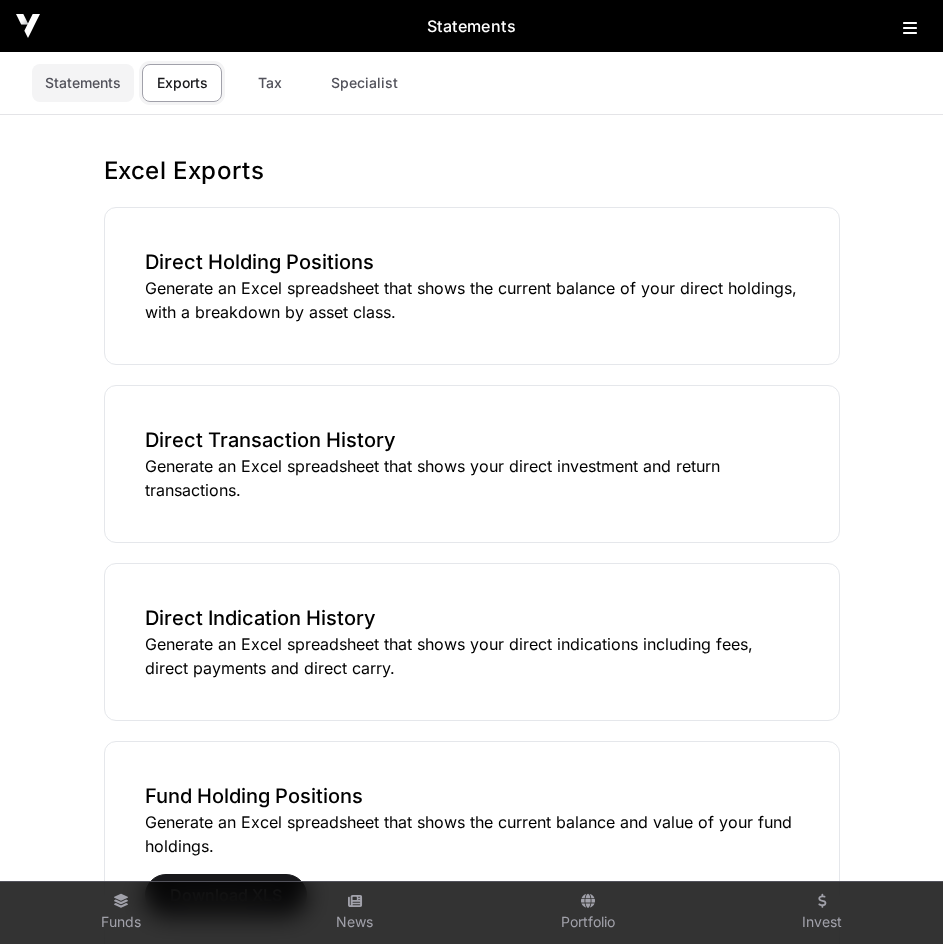 click on "Statements" 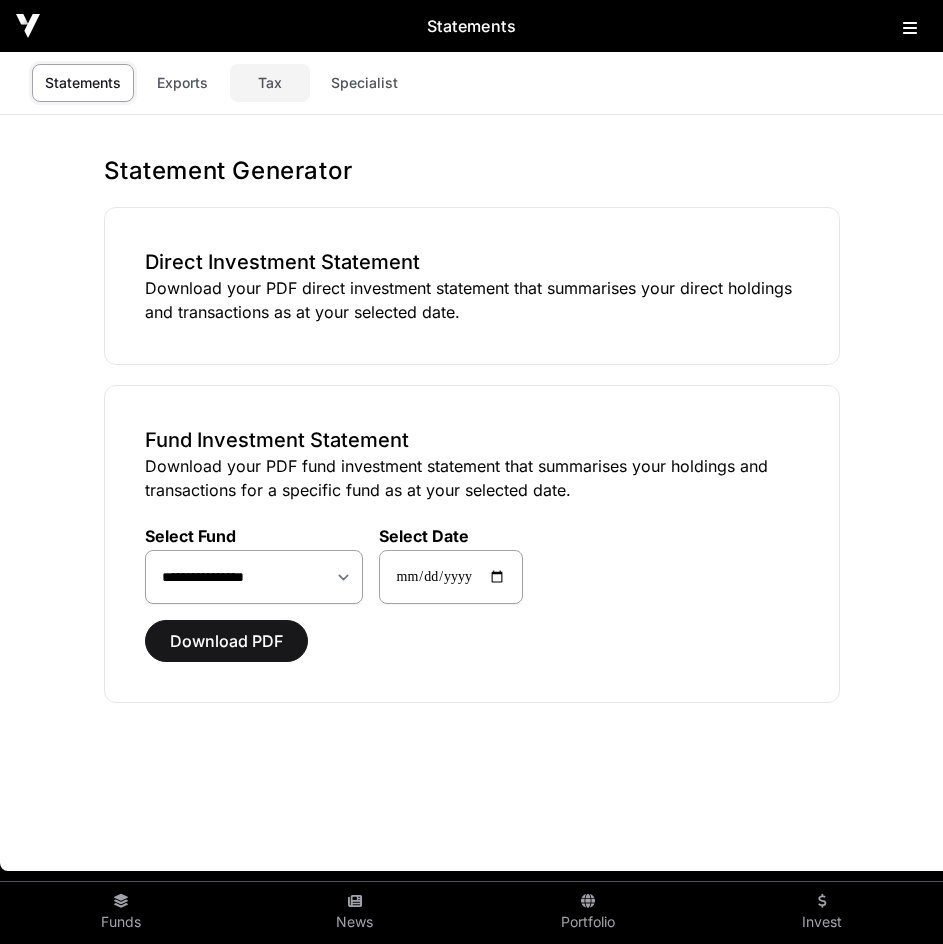 click on "Tax" 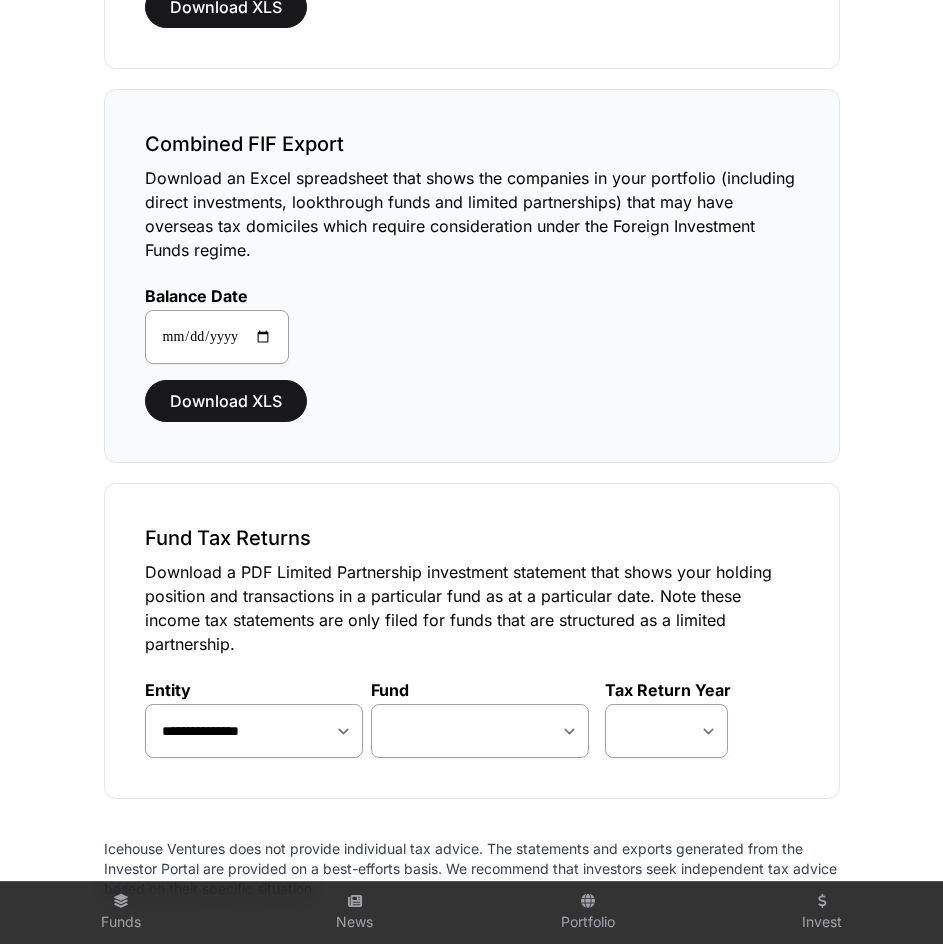 scroll, scrollTop: 1331, scrollLeft: 0, axis: vertical 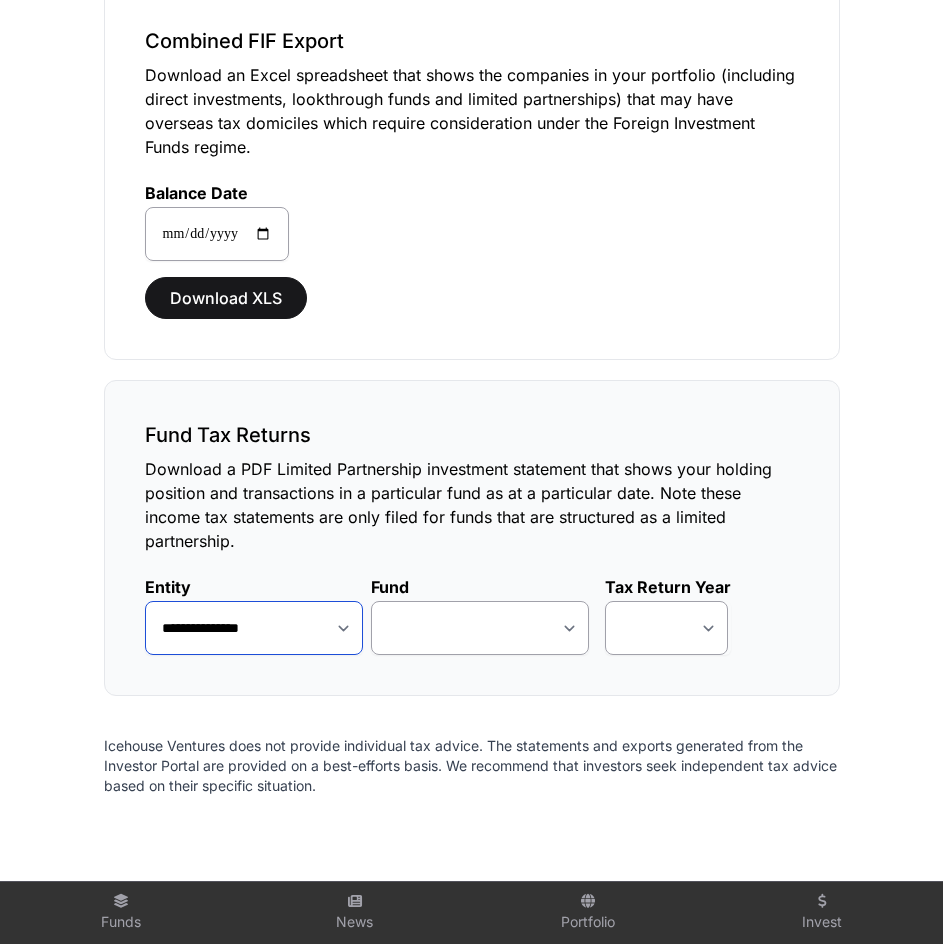 click on "**********" 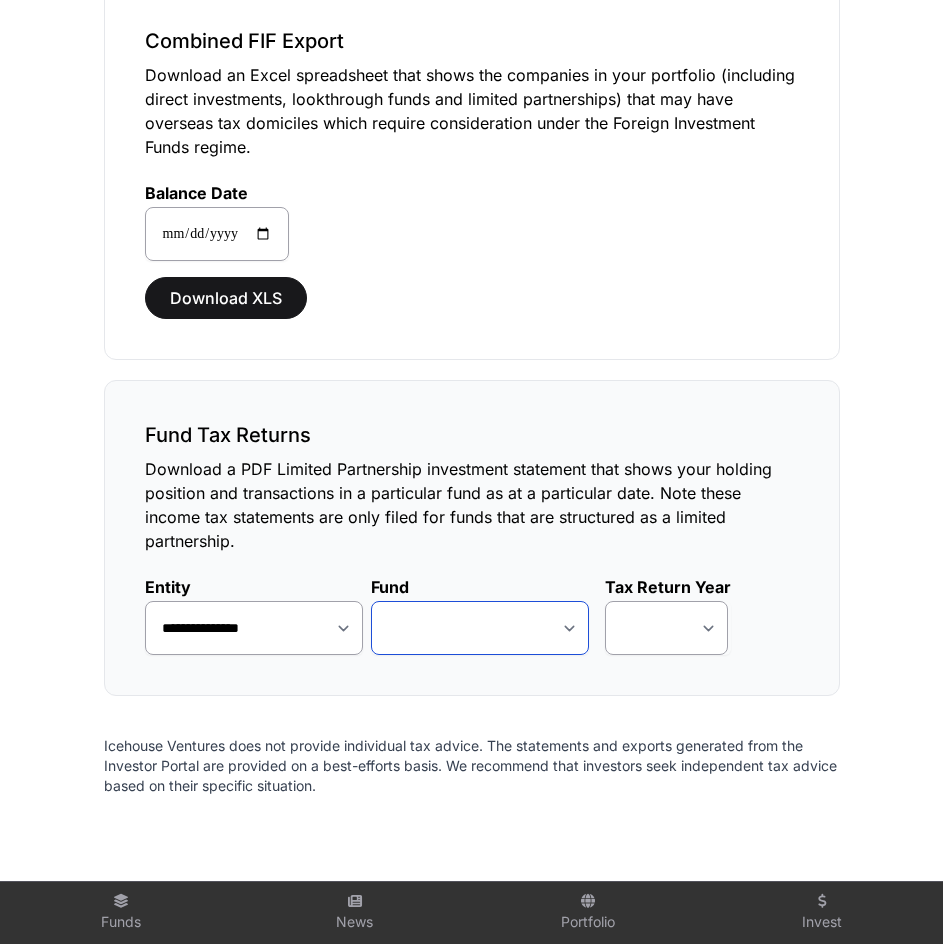 click on "**********" 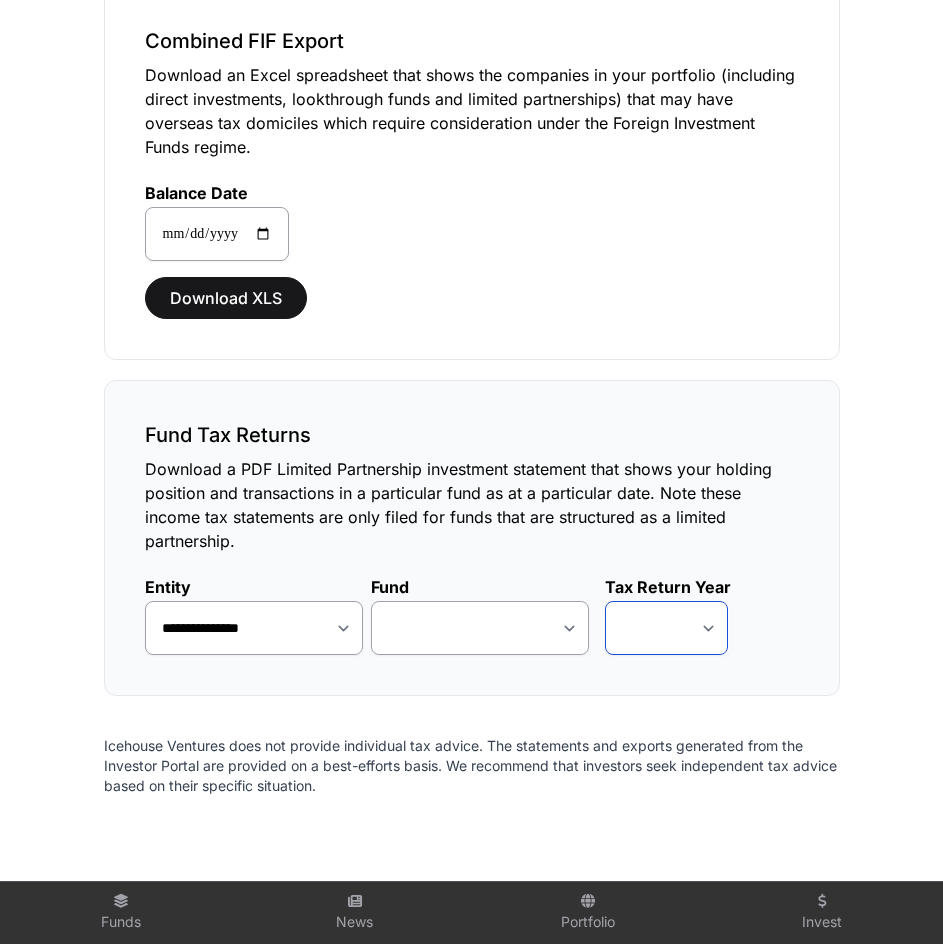 click 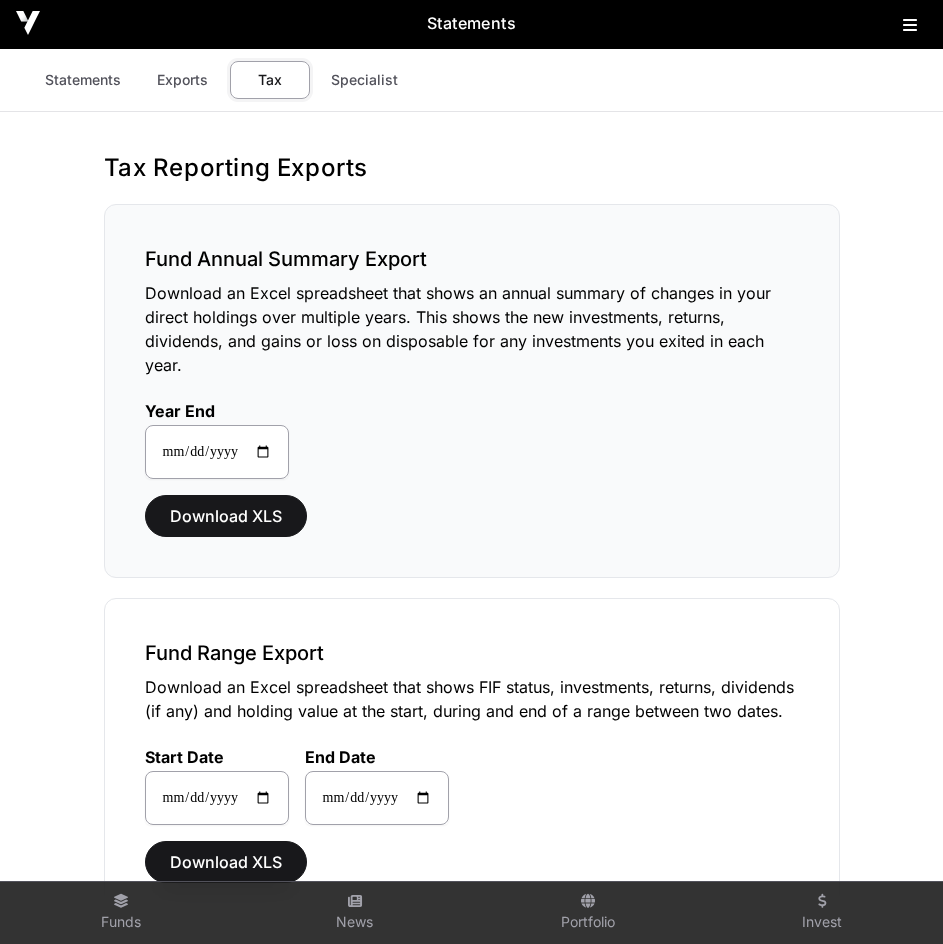 scroll, scrollTop: 0, scrollLeft: 0, axis: both 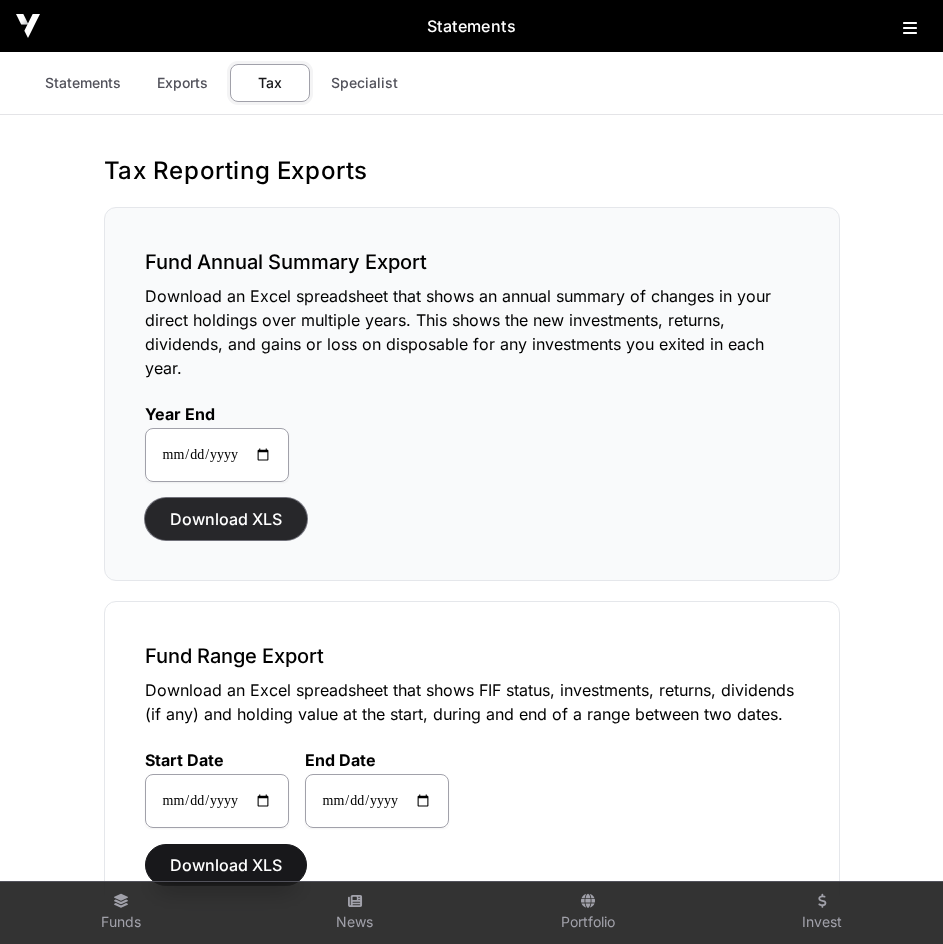 click on "Download XLS" 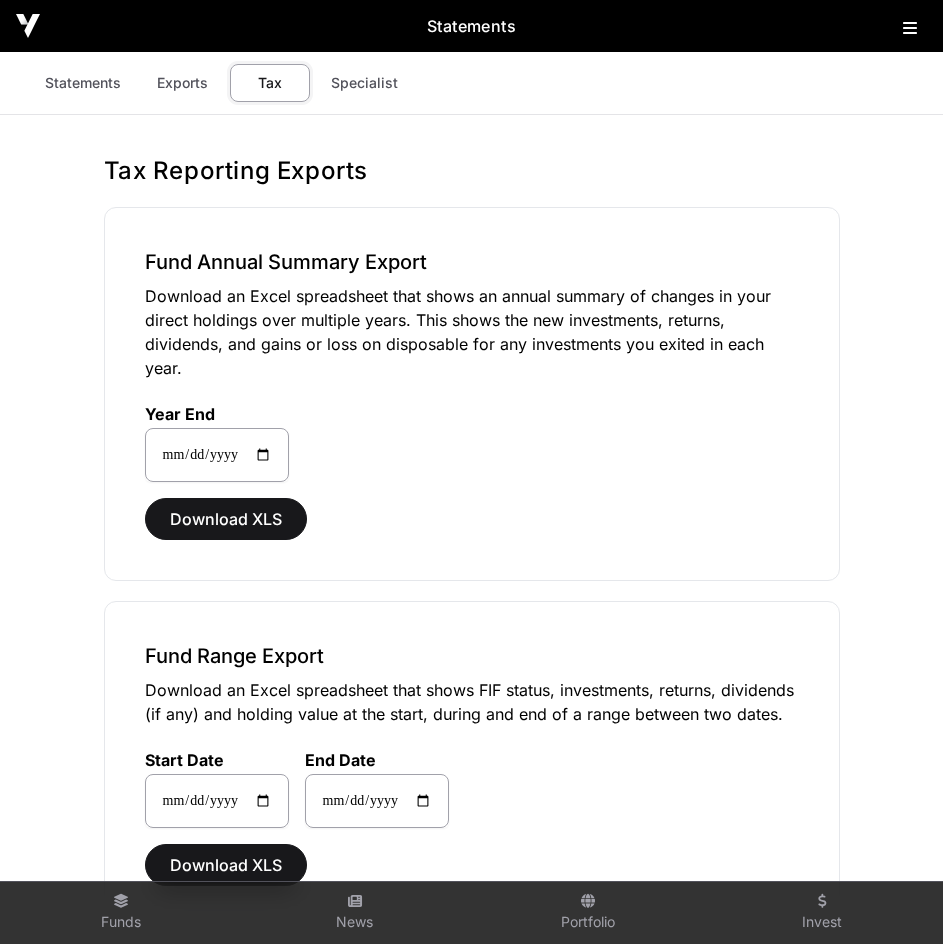click on "Portfolio" 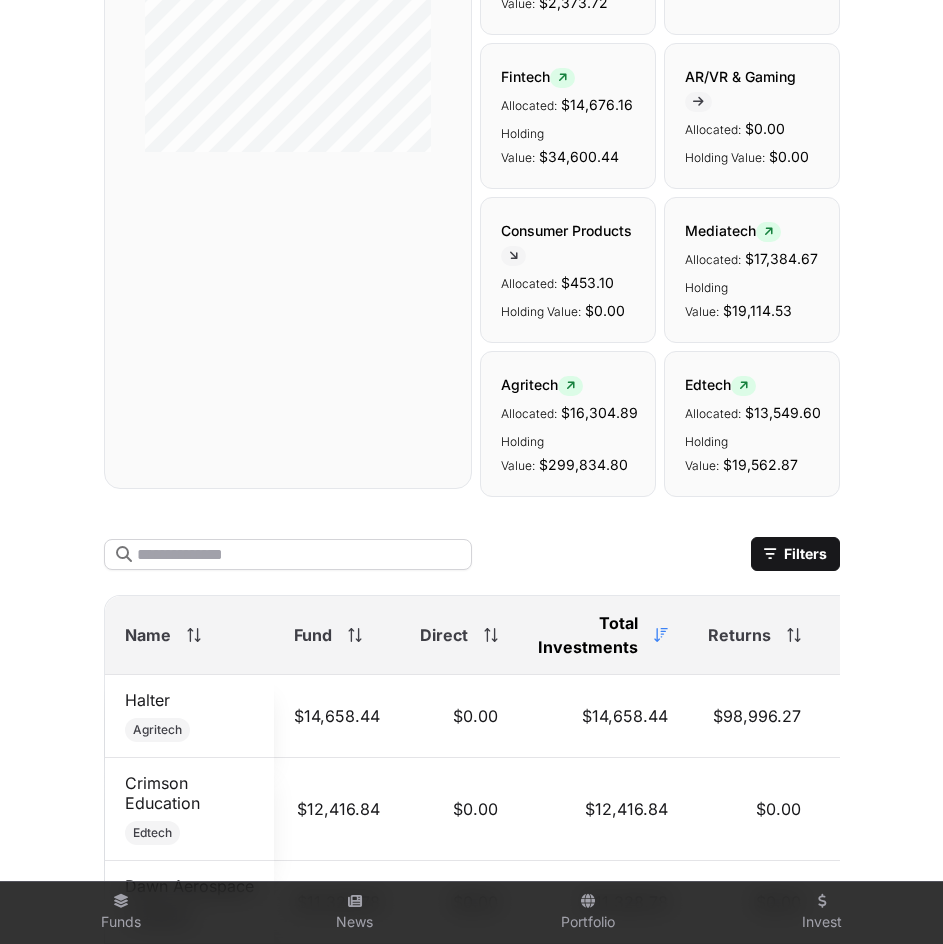 scroll, scrollTop: 0, scrollLeft: 0, axis: both 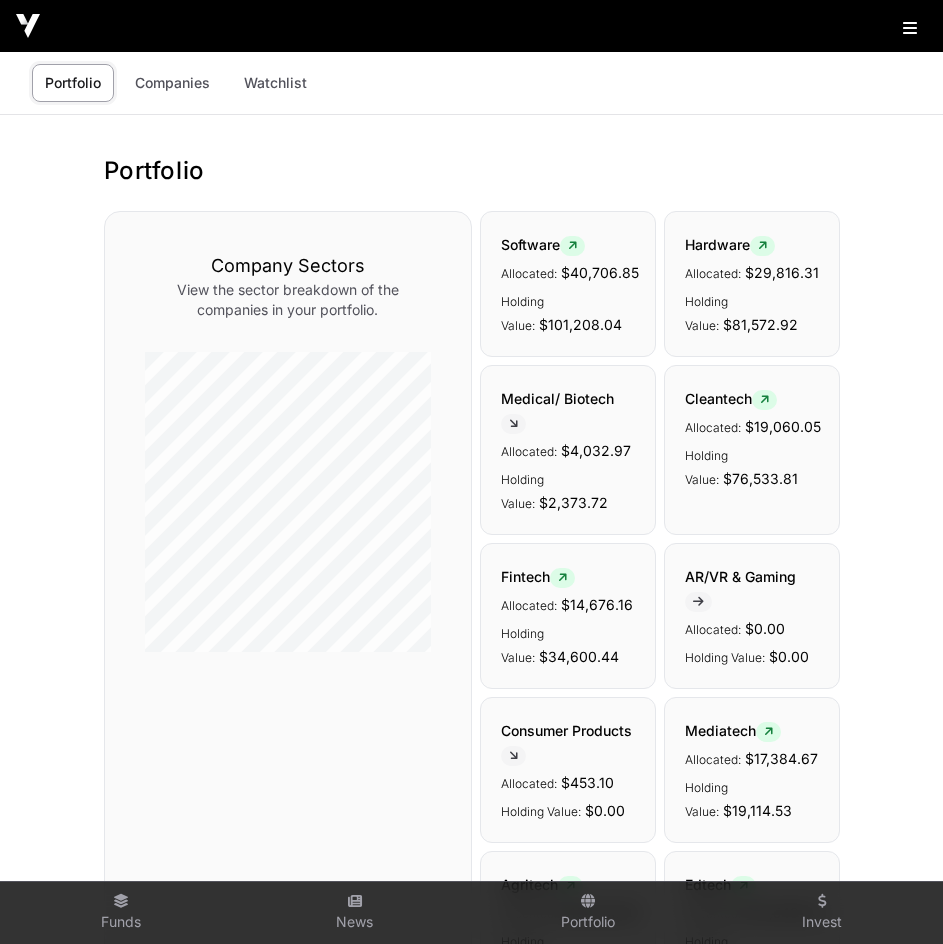 click 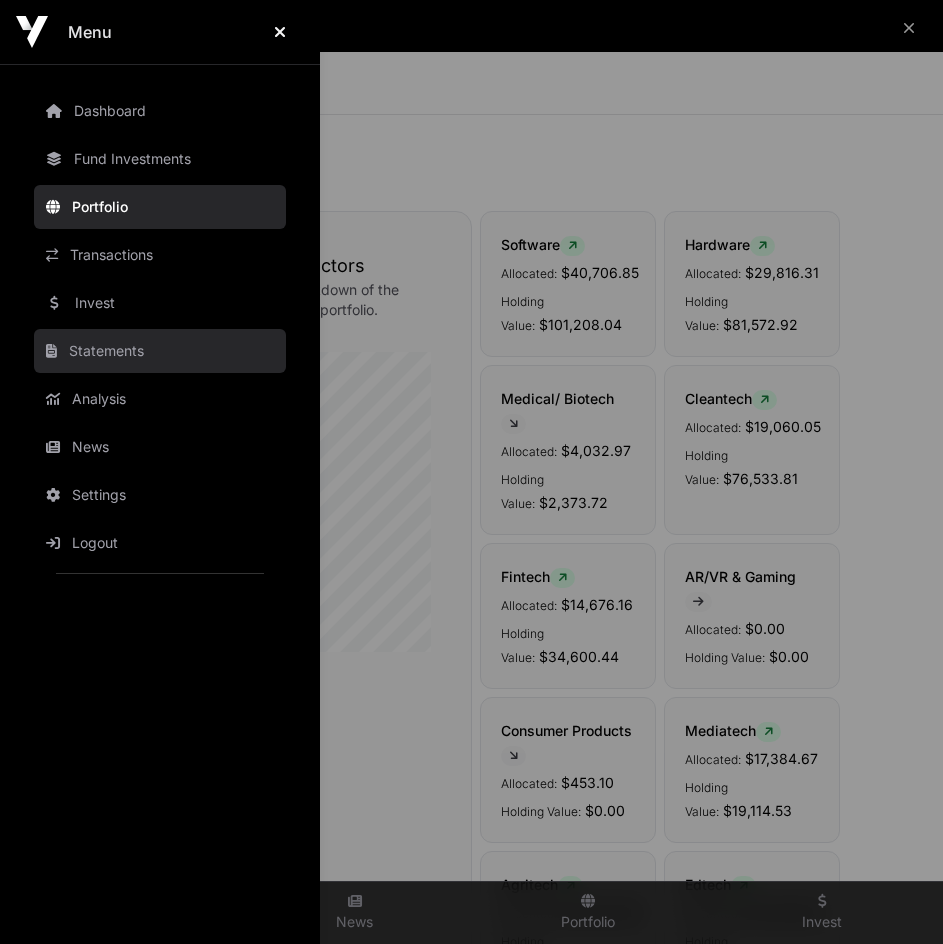 click on "Statements" 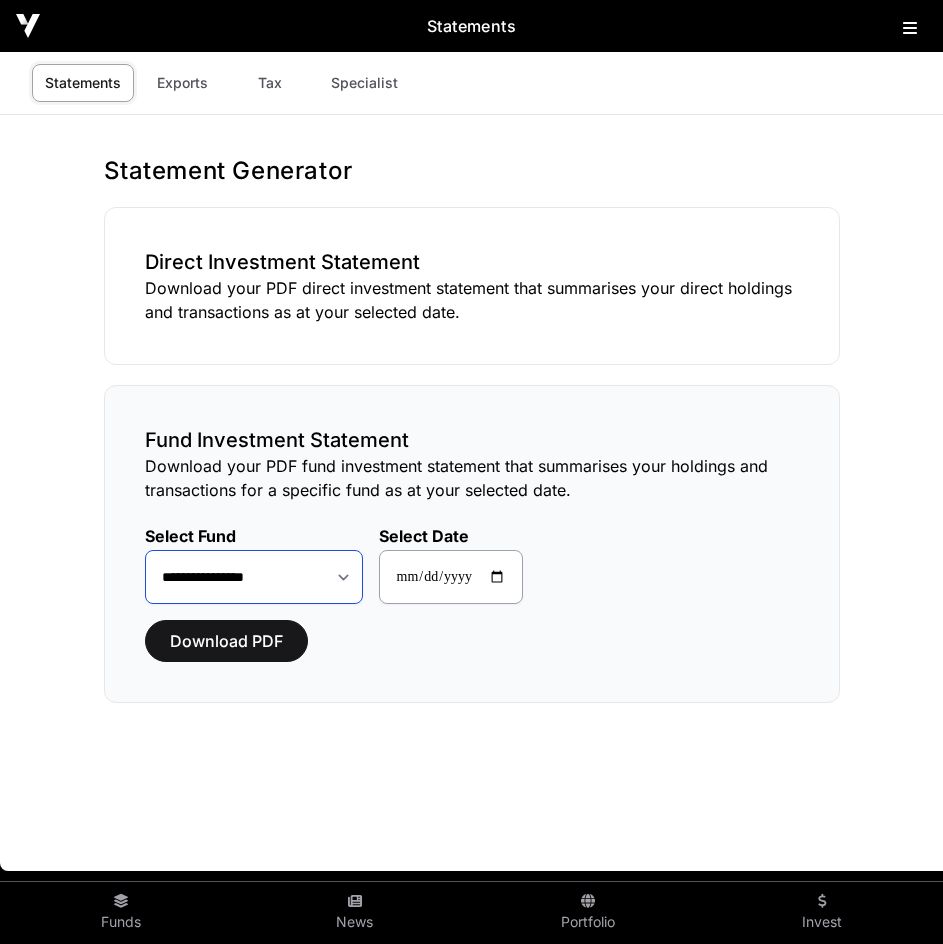 click on "**********" 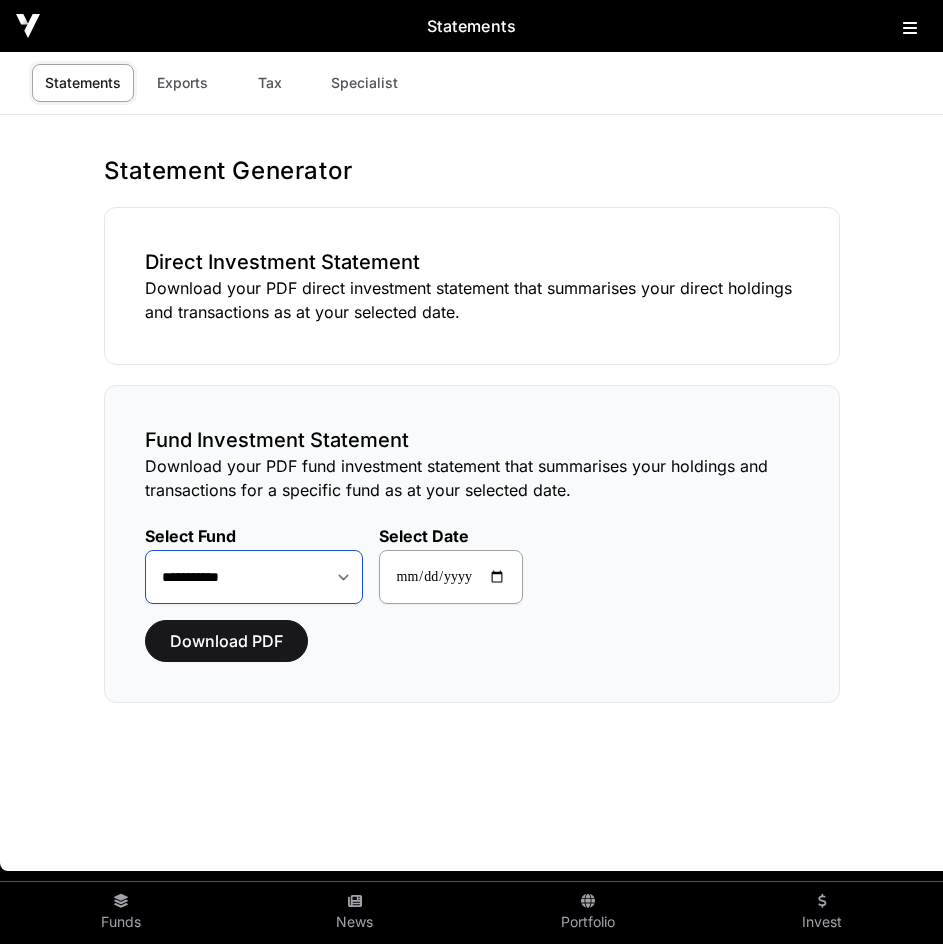 click on "**********" 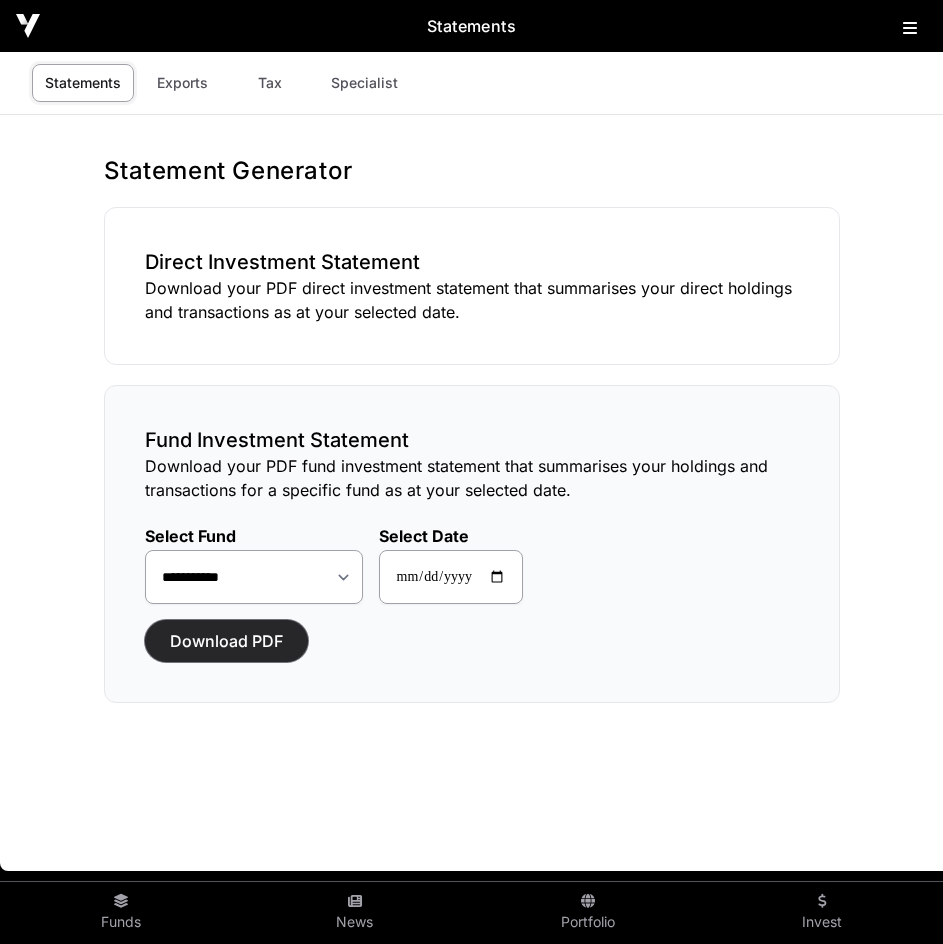 click on "Download PDF" 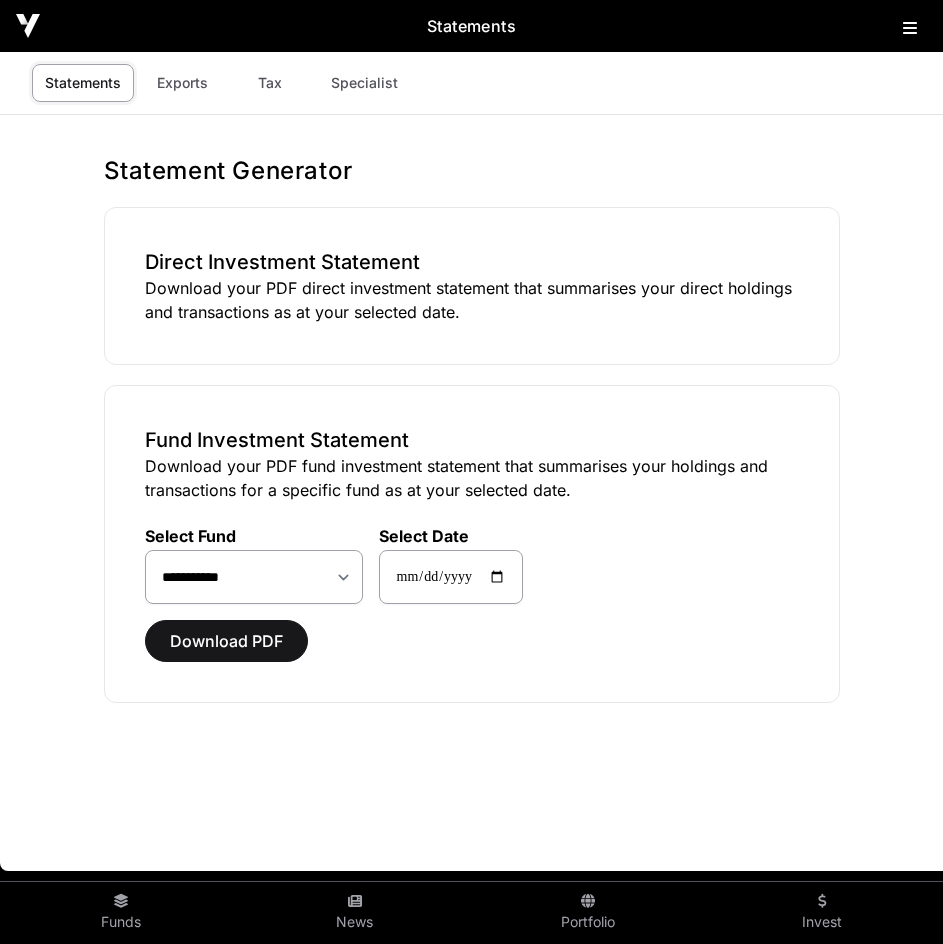 click on "Statements Exports Tax Specialist Entities Selection  Account" 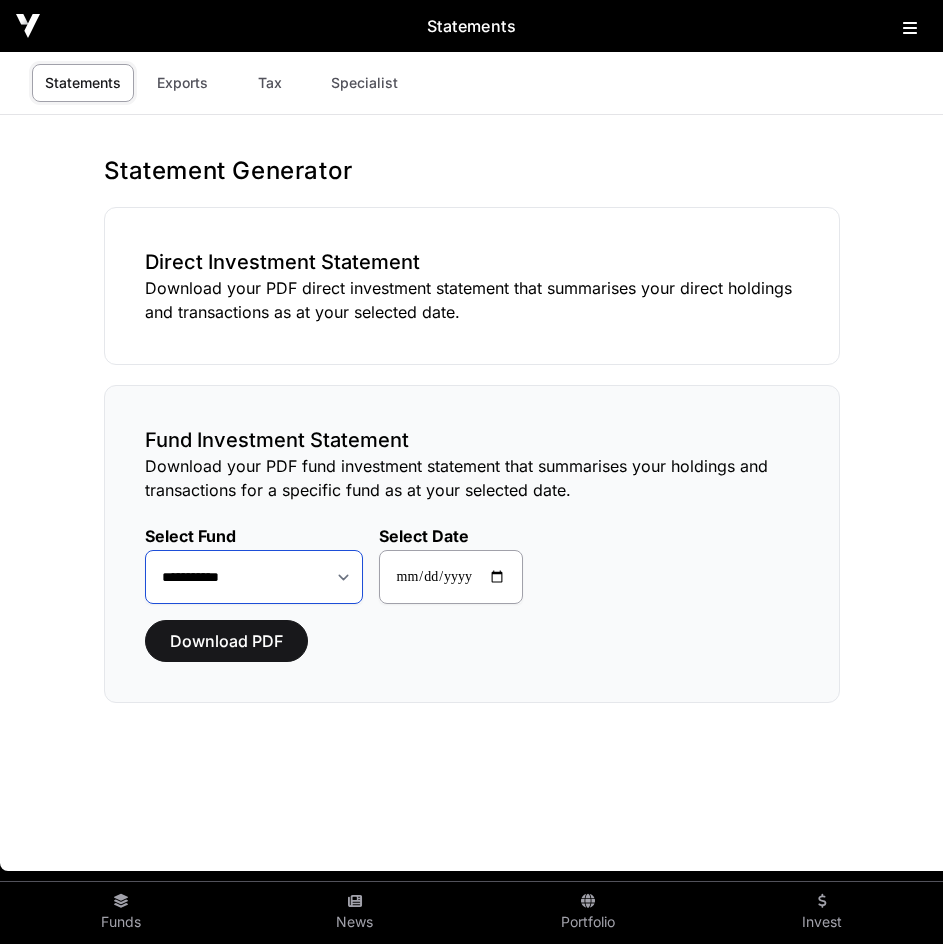 click on "**********" 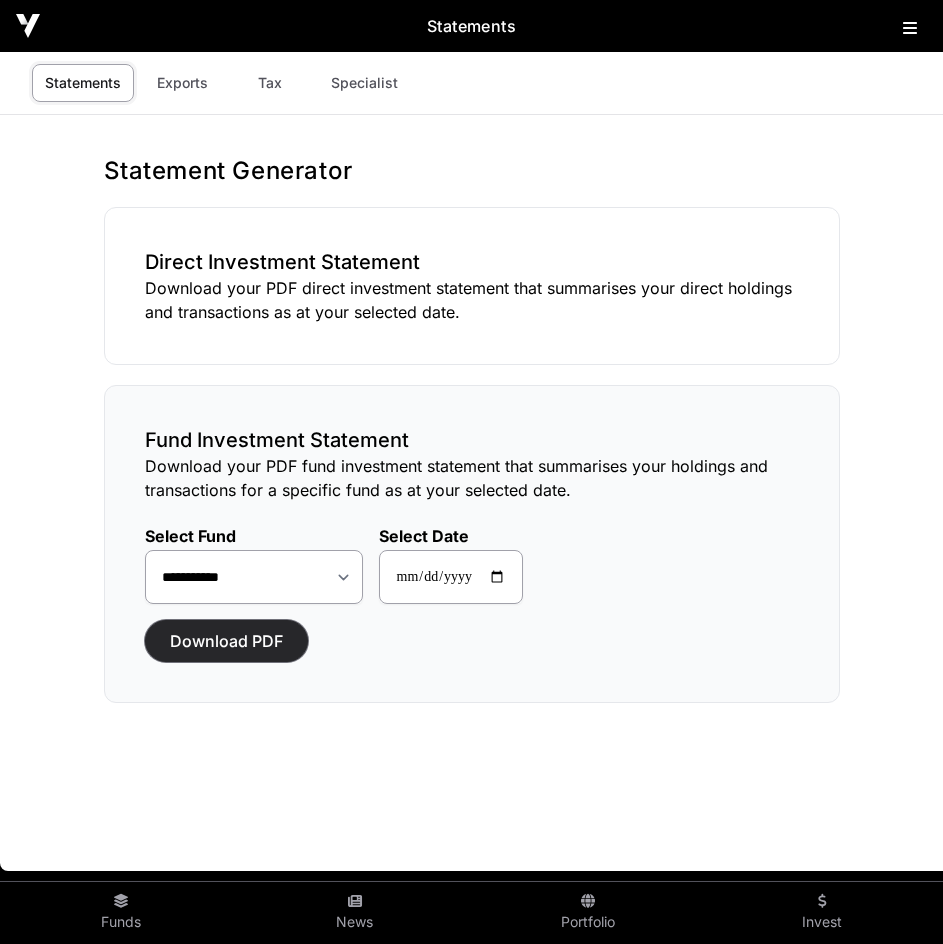click on "Download PDF" 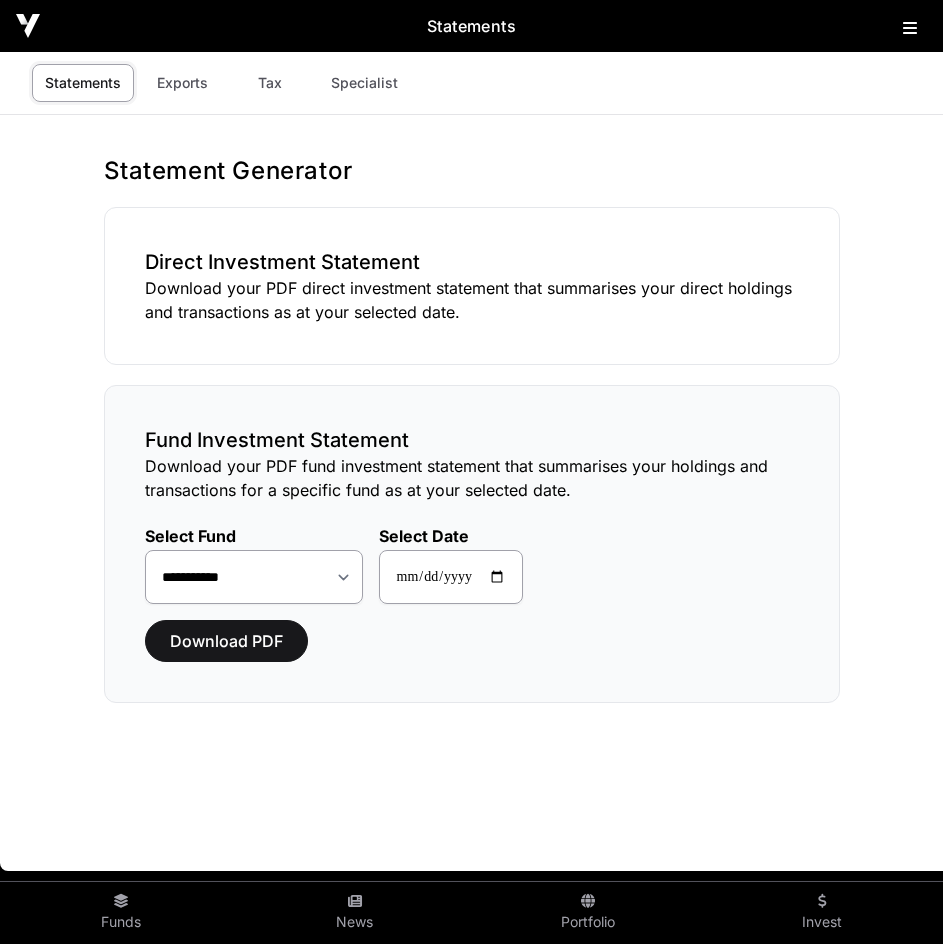 click on "**********" 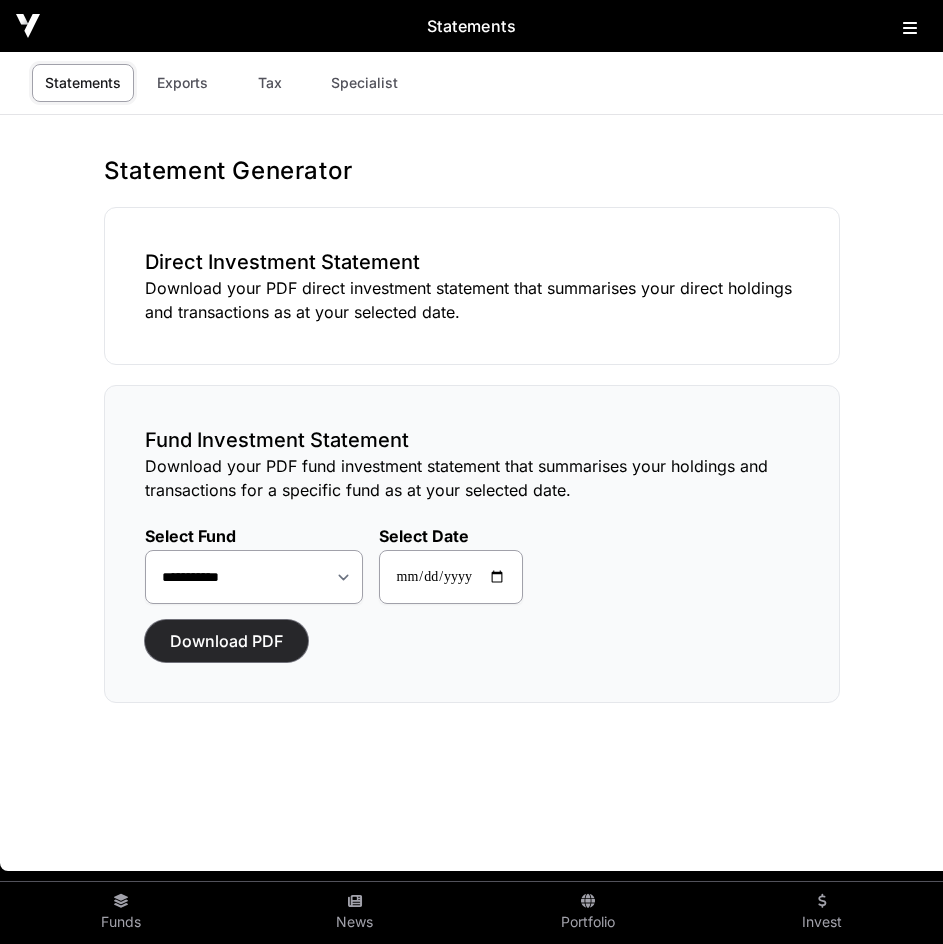 click on "Download PDF" 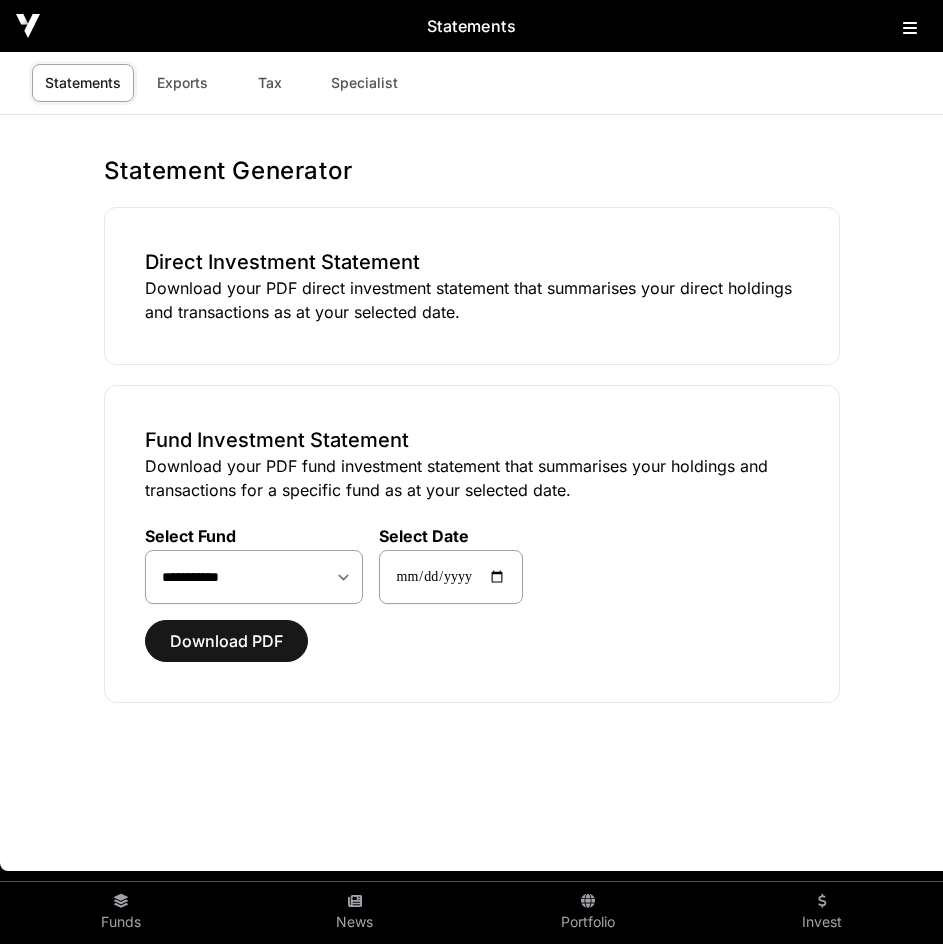 click on "Portfolio" 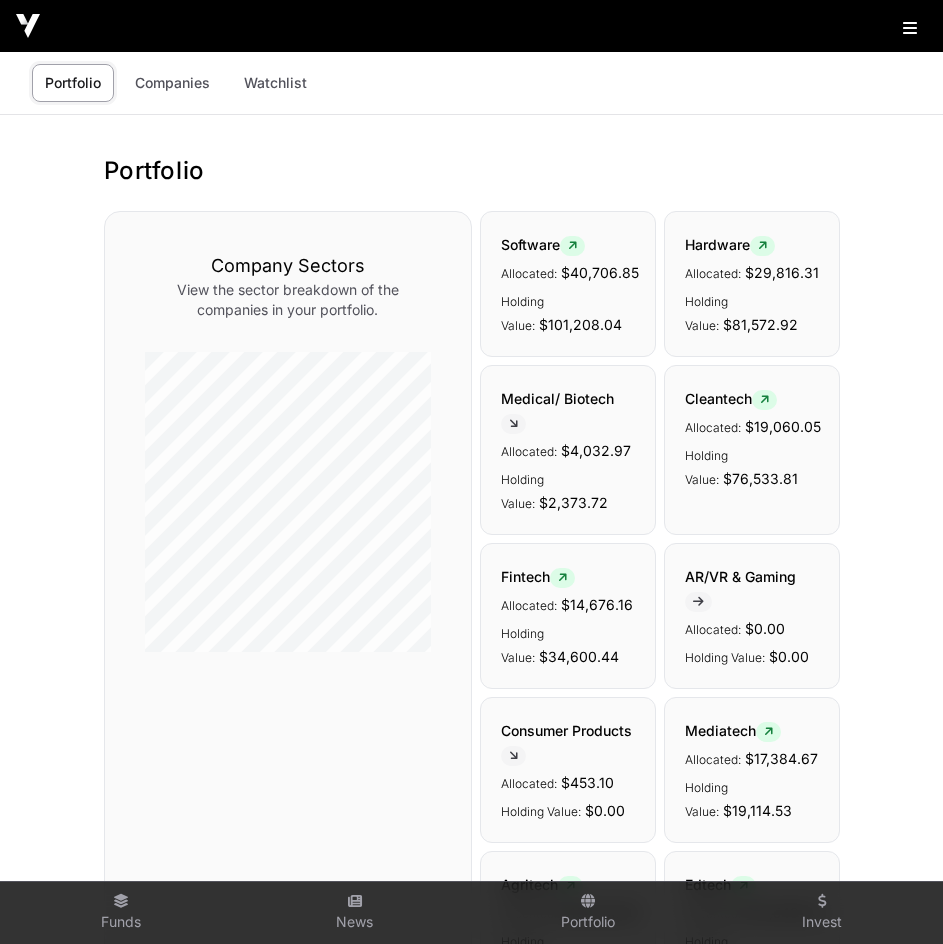 click 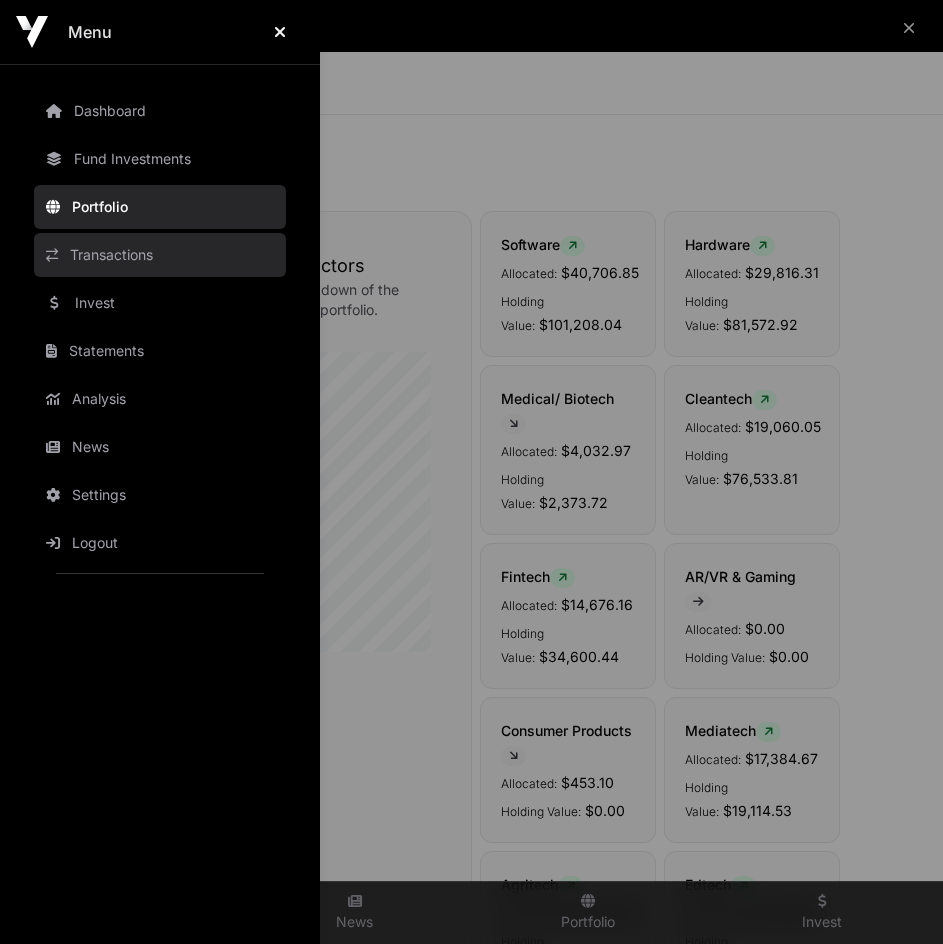 click on "Transactions" 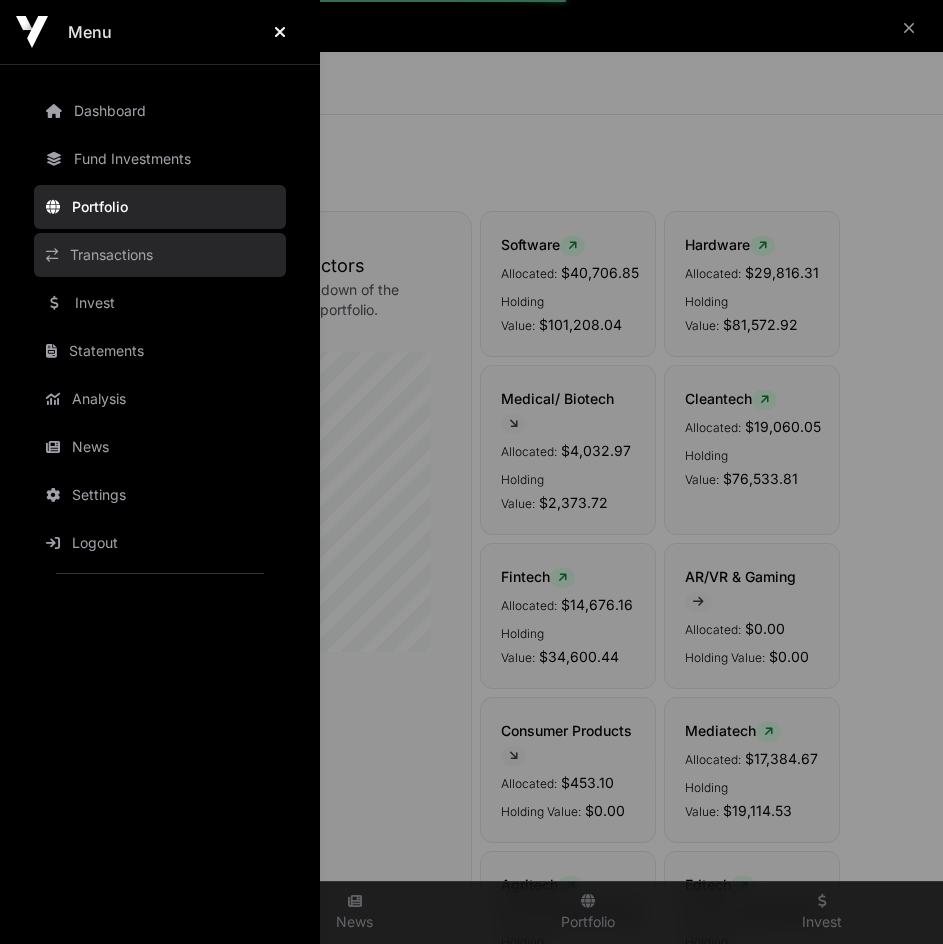 click on "Transactions" 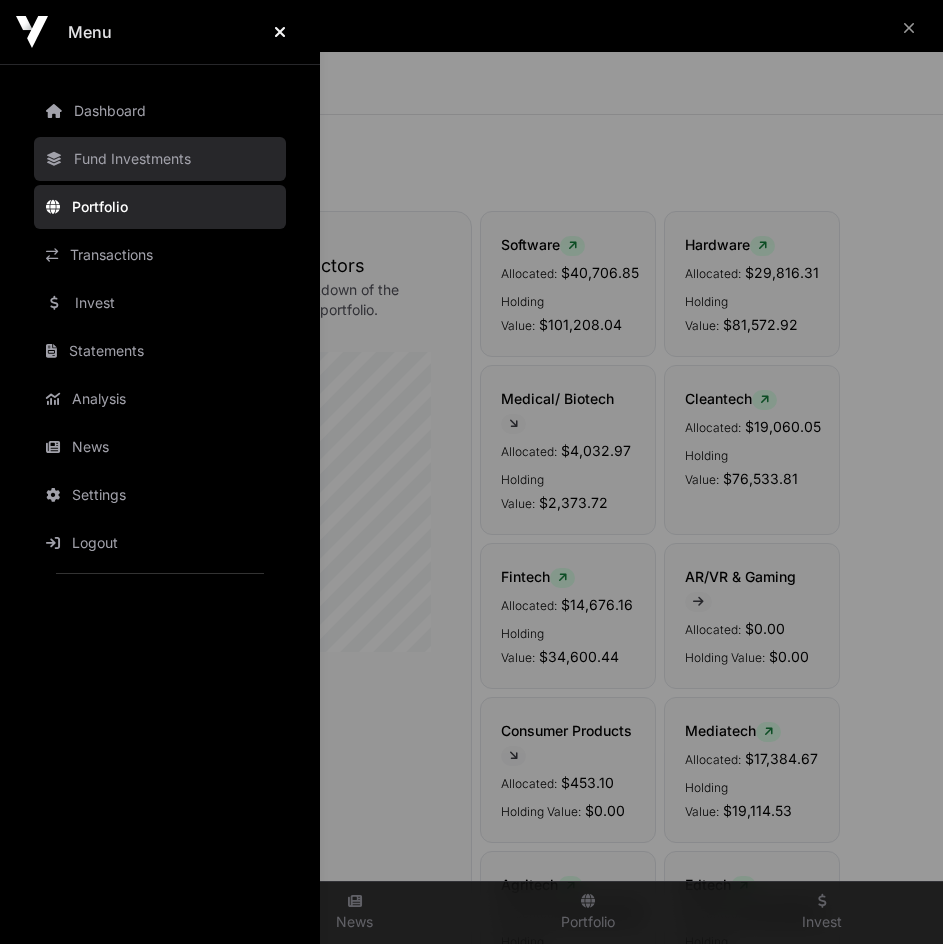click on "Fund Investments" 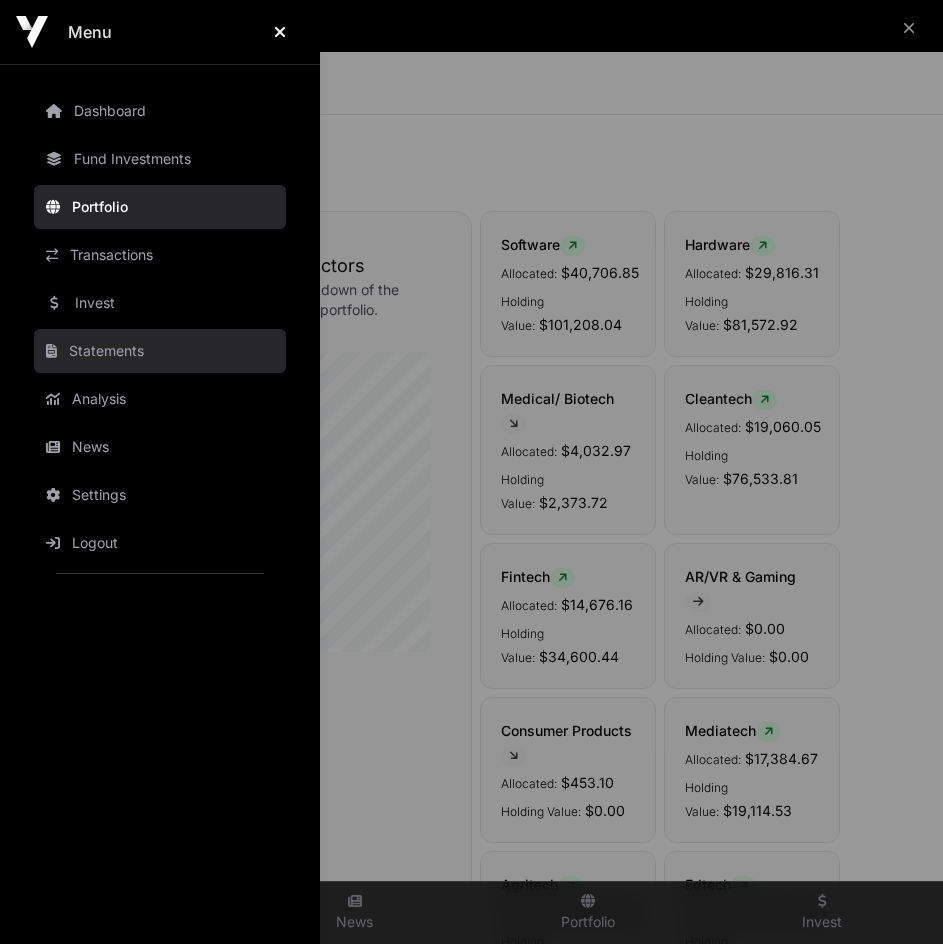 click on "Statements" 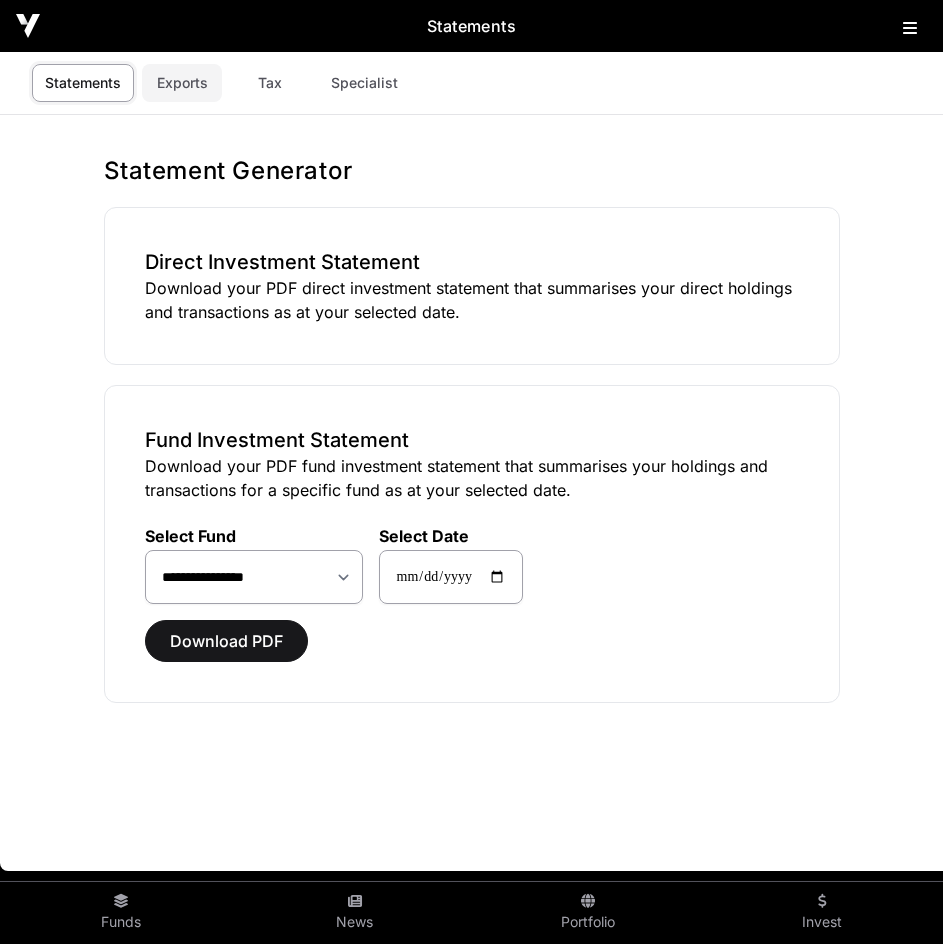 click on "Exports" 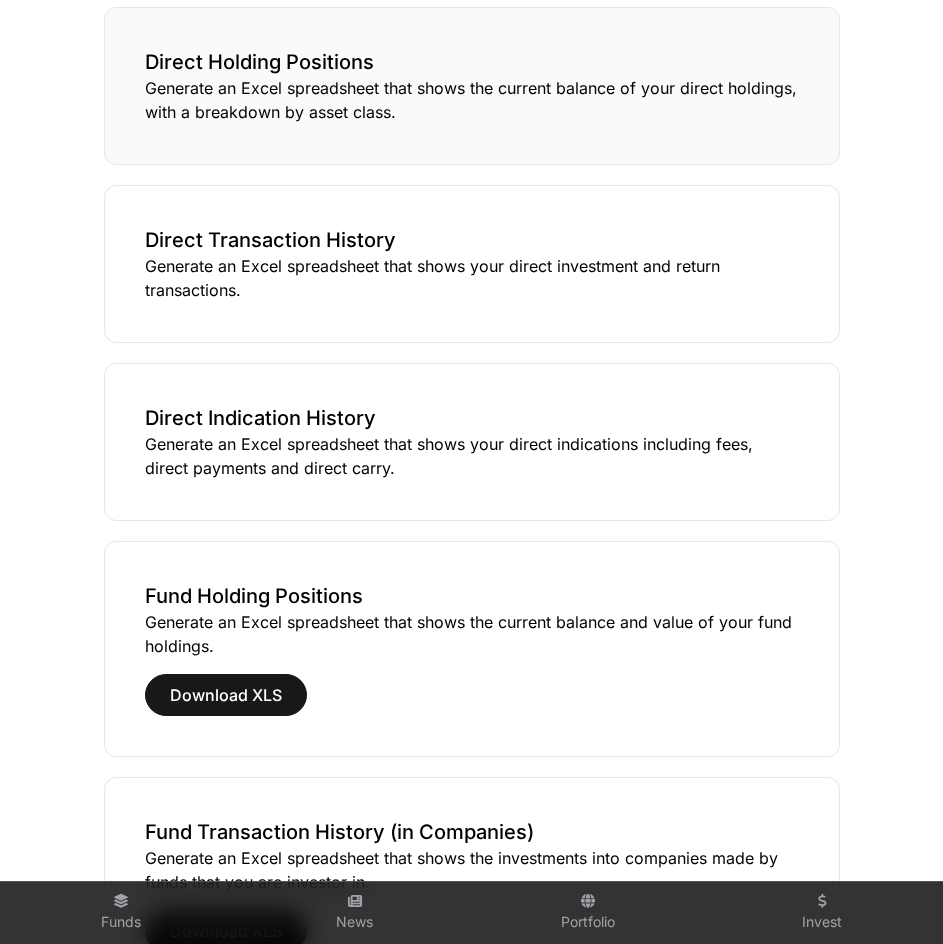 scroll, scrollTop: 0, scrollLeft: 0, axis: both 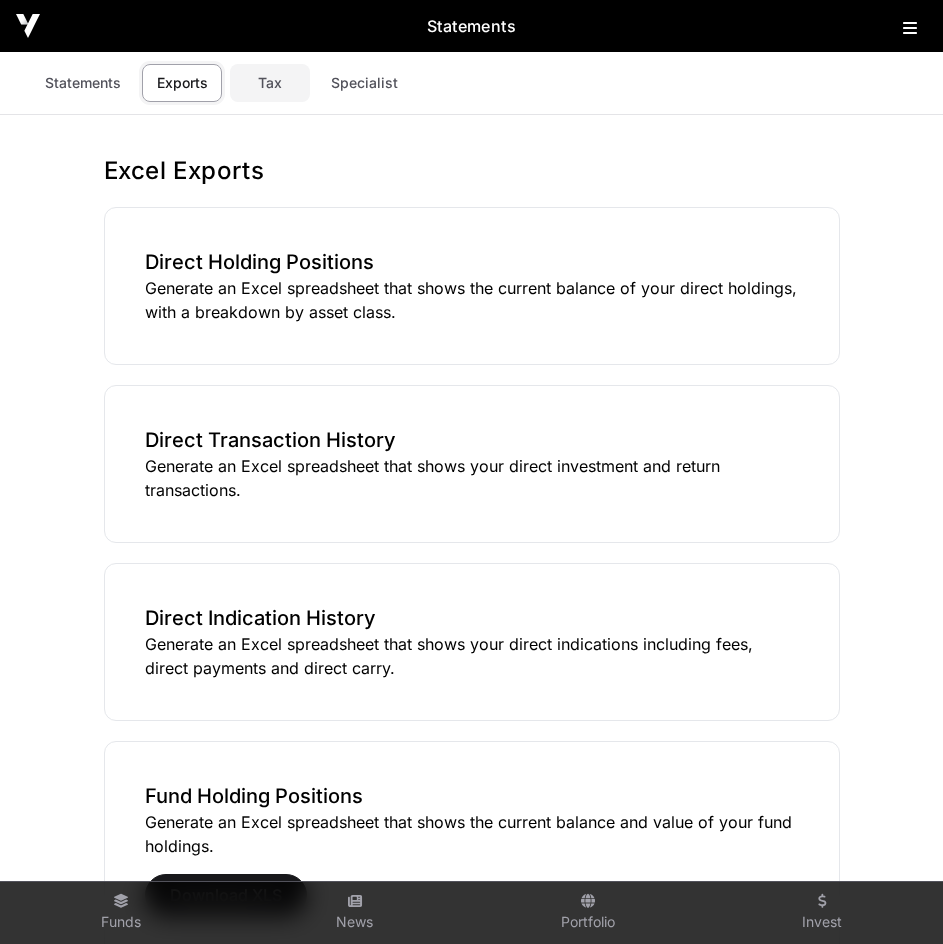 click on "Tax" 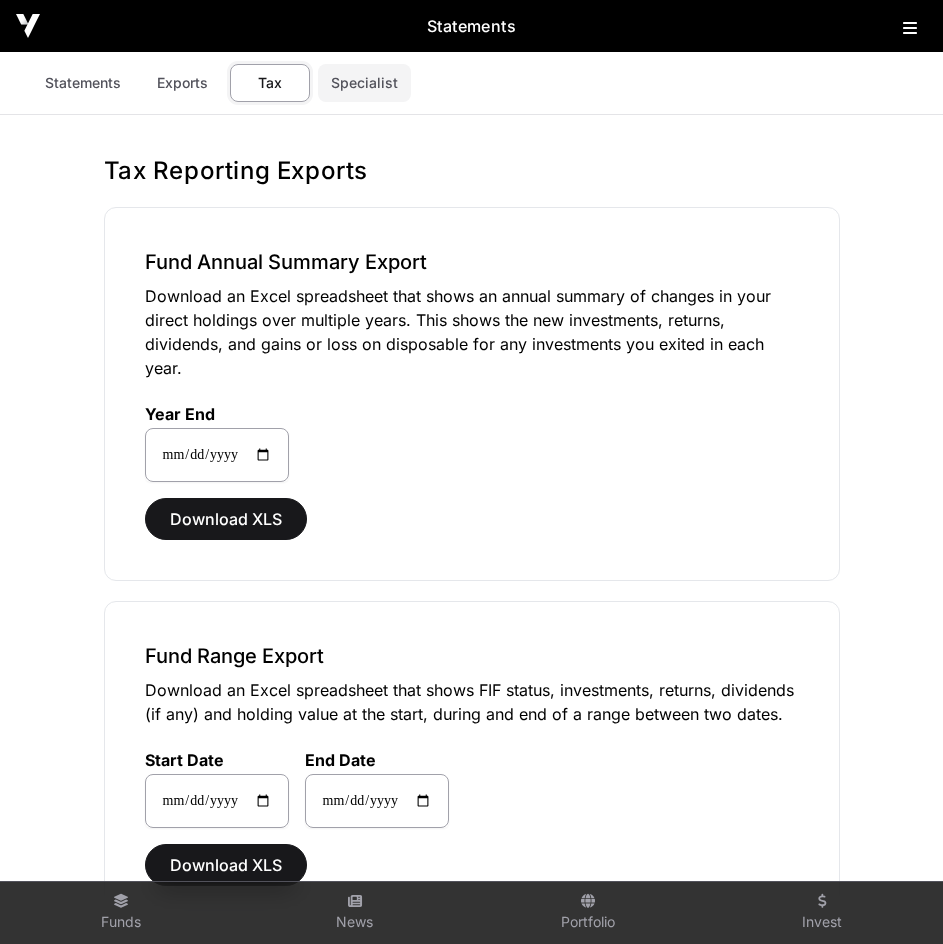 click on "Specialist" 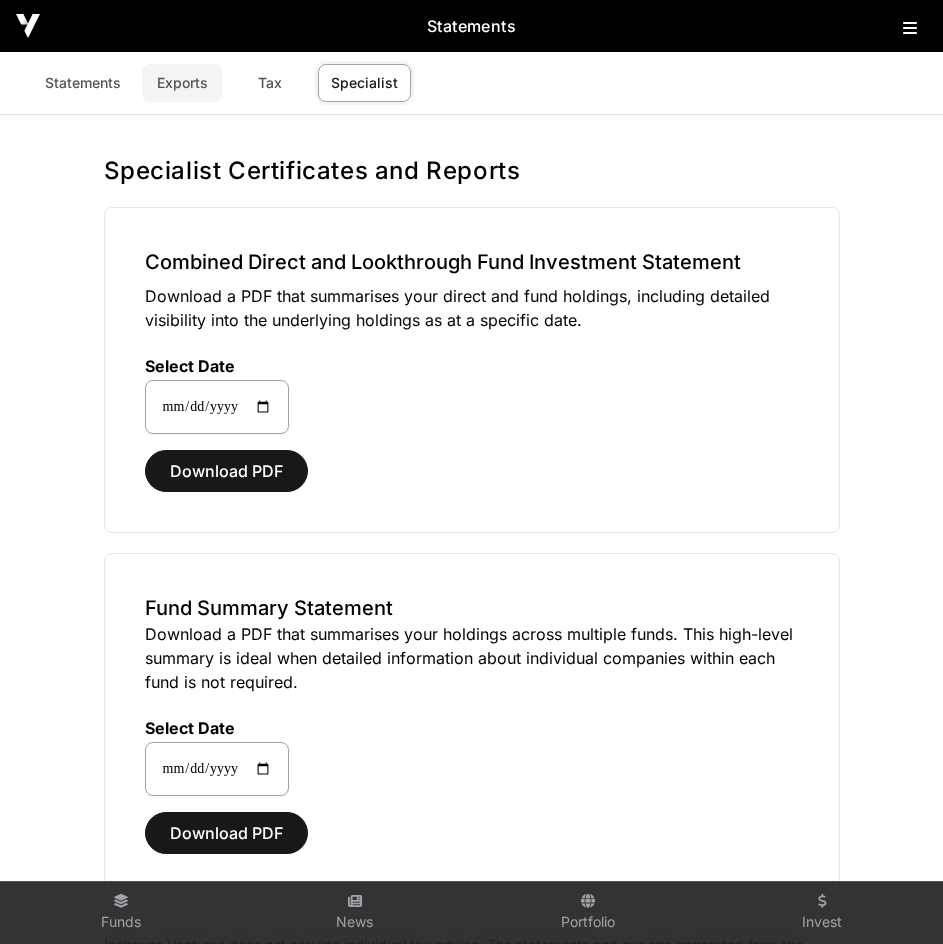 click on "Exports" 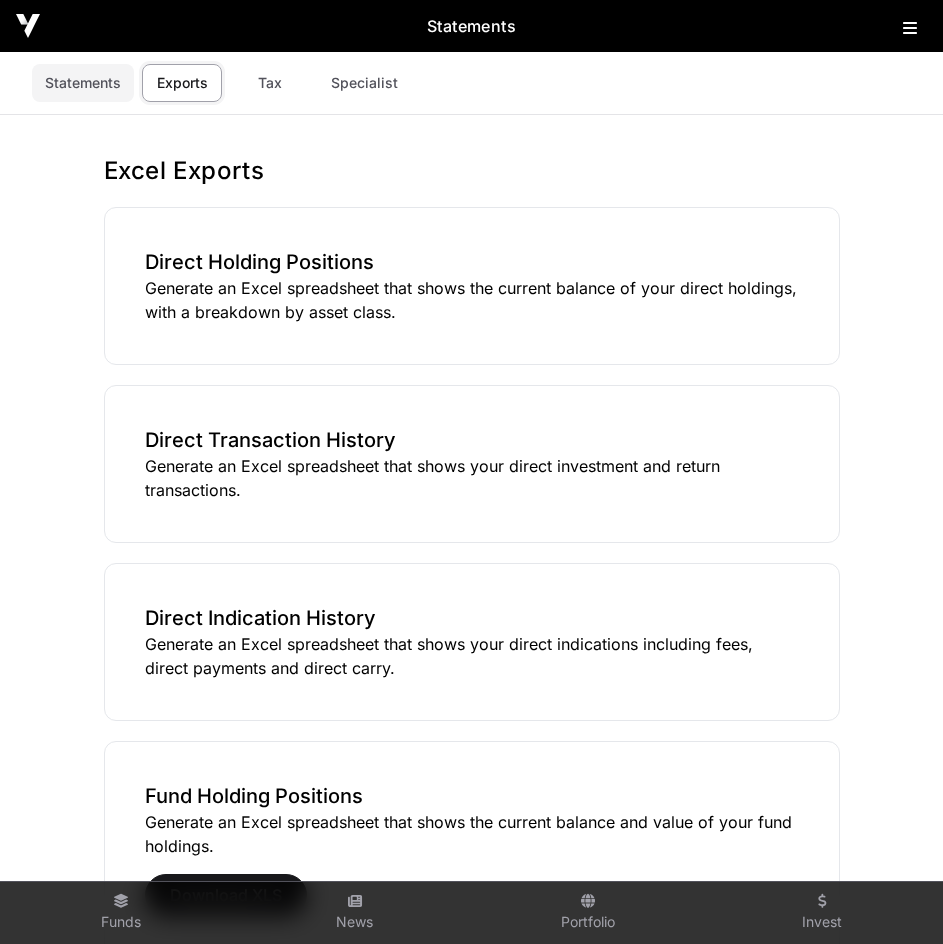 click on "Statements" 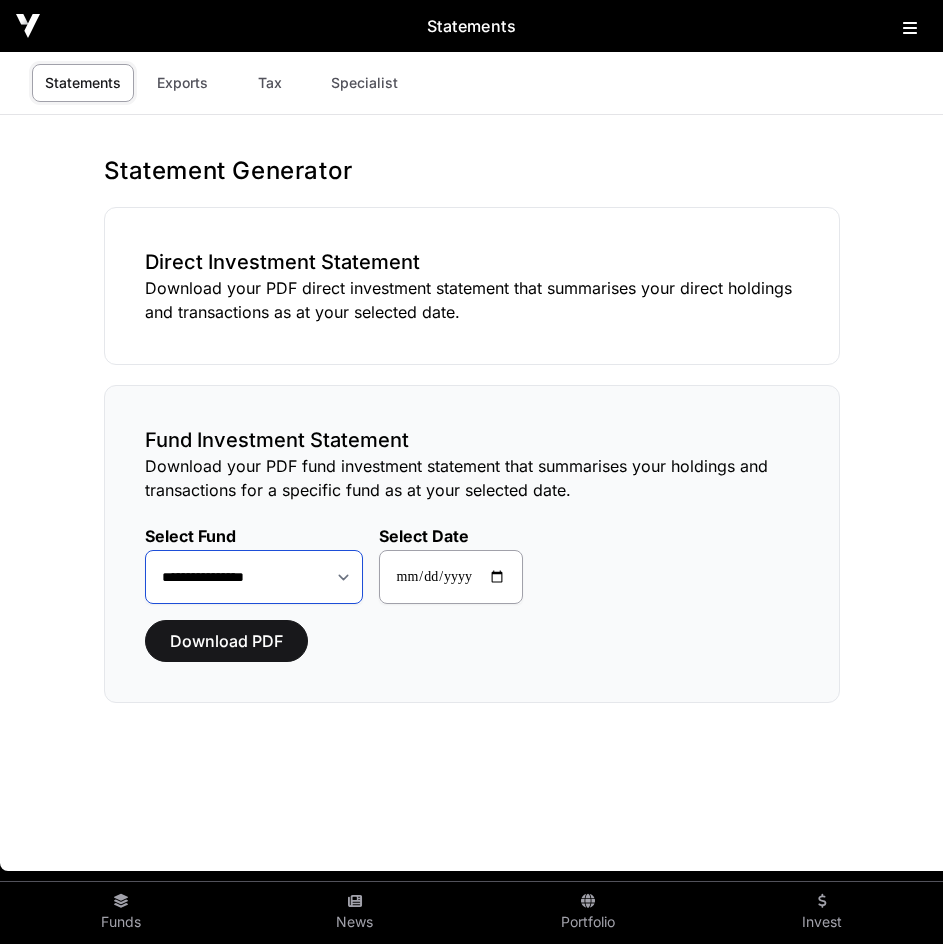 click on "**********" 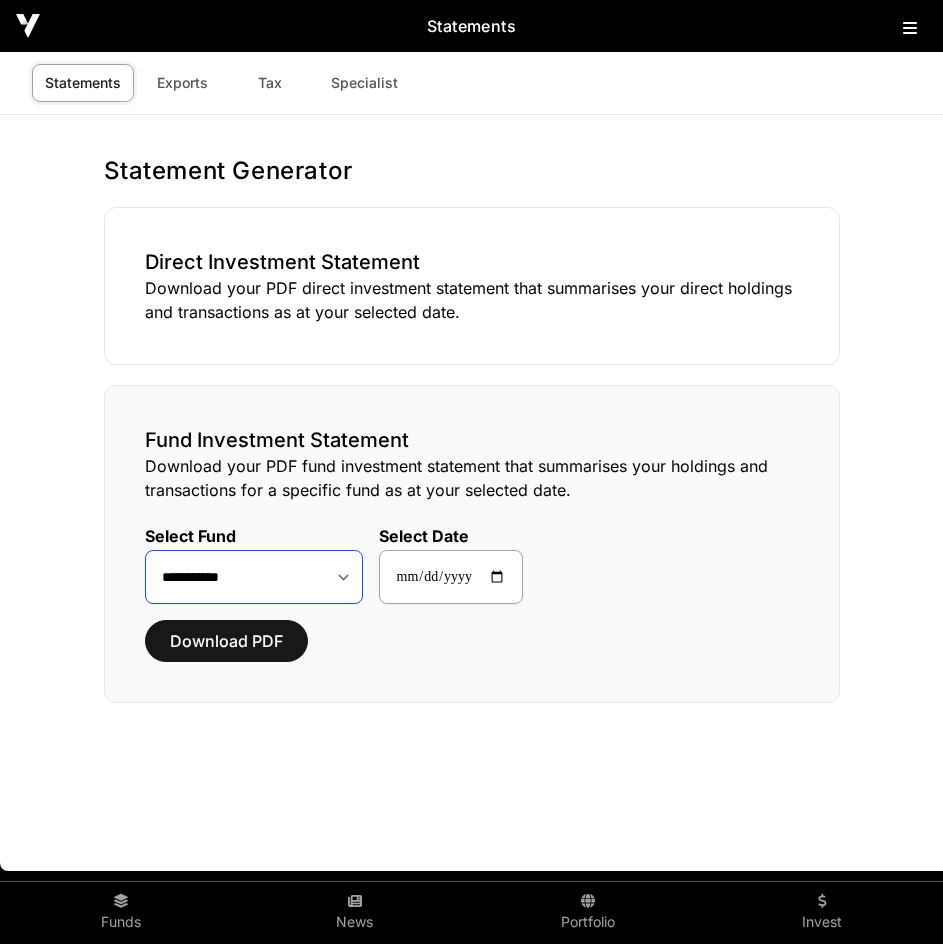 click on "**********" 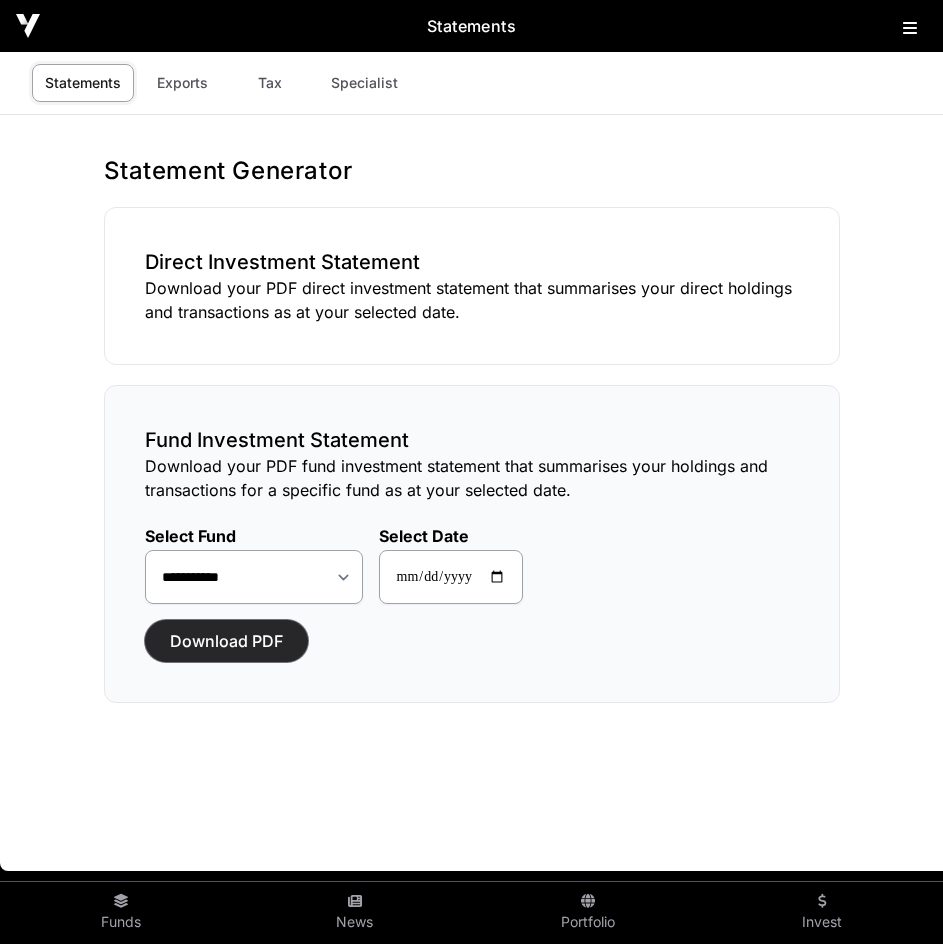 click on "Download PDF" 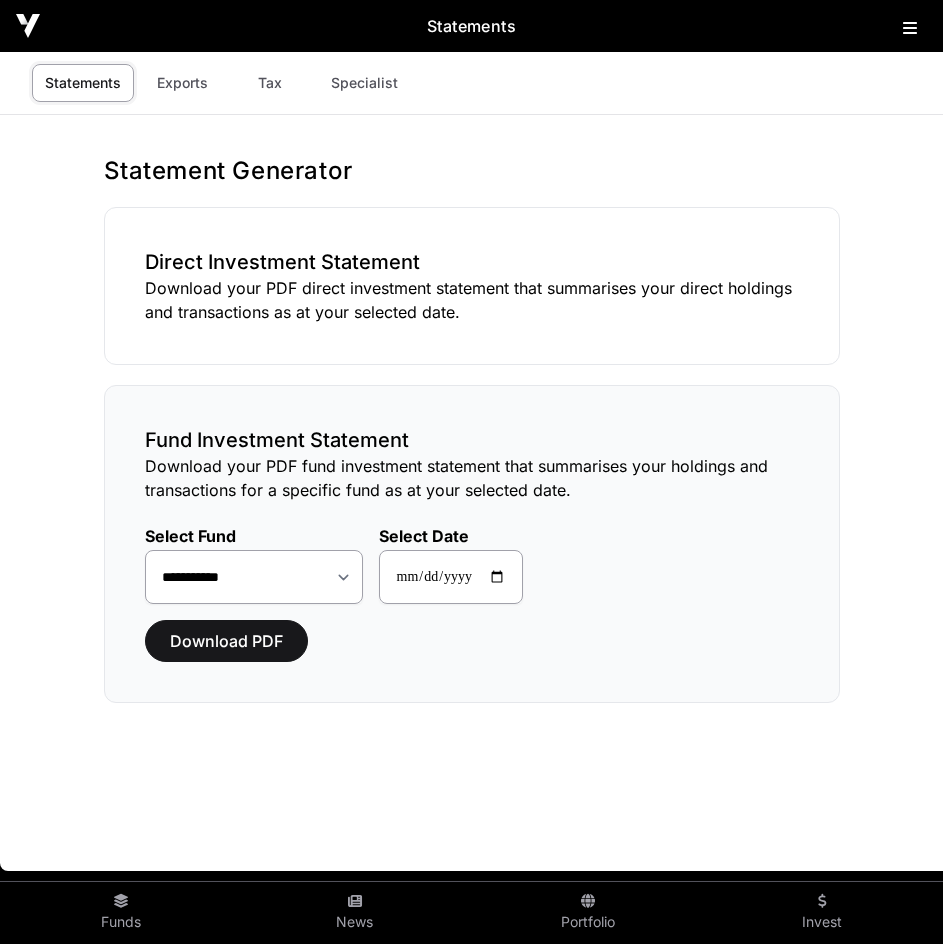 click on "Download PDF" 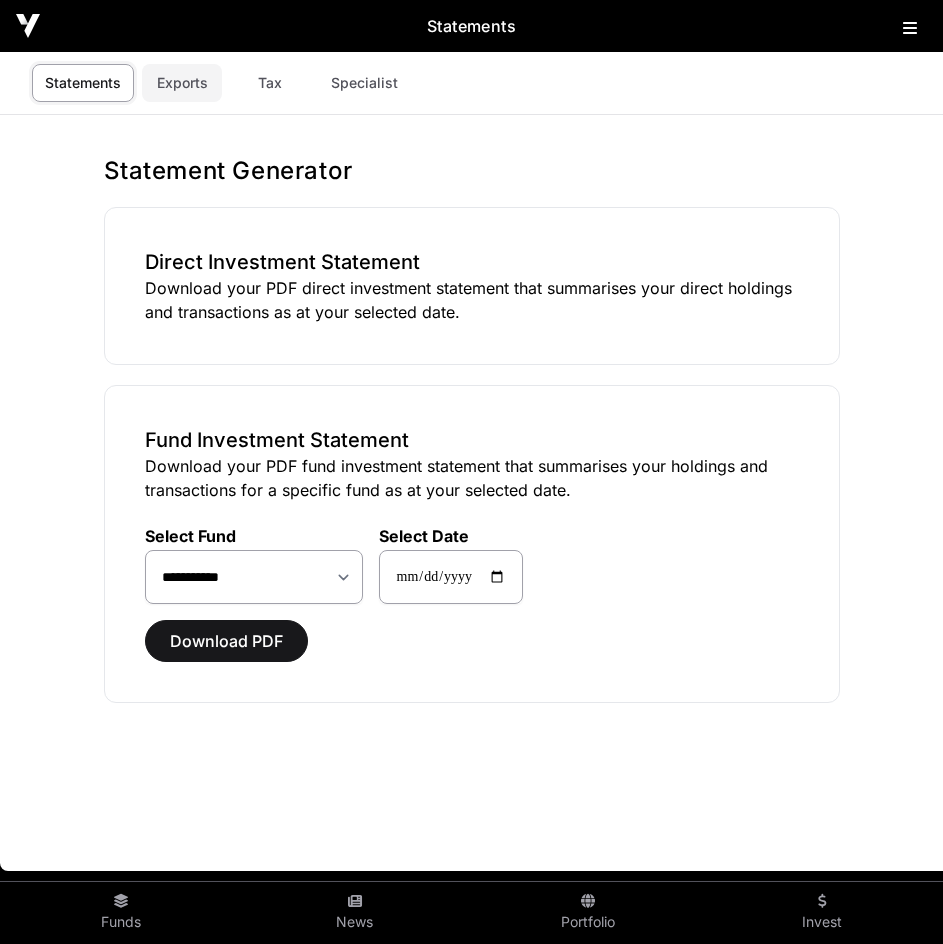 click on "Exports" 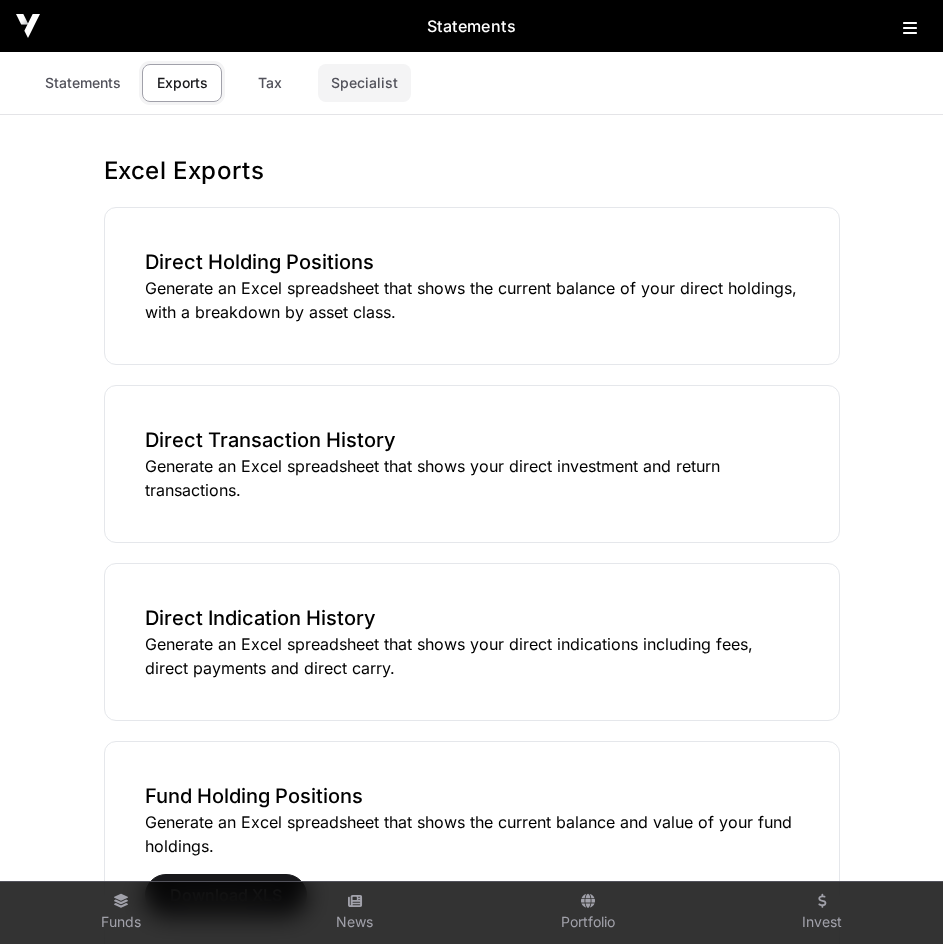 click on "Specialist" 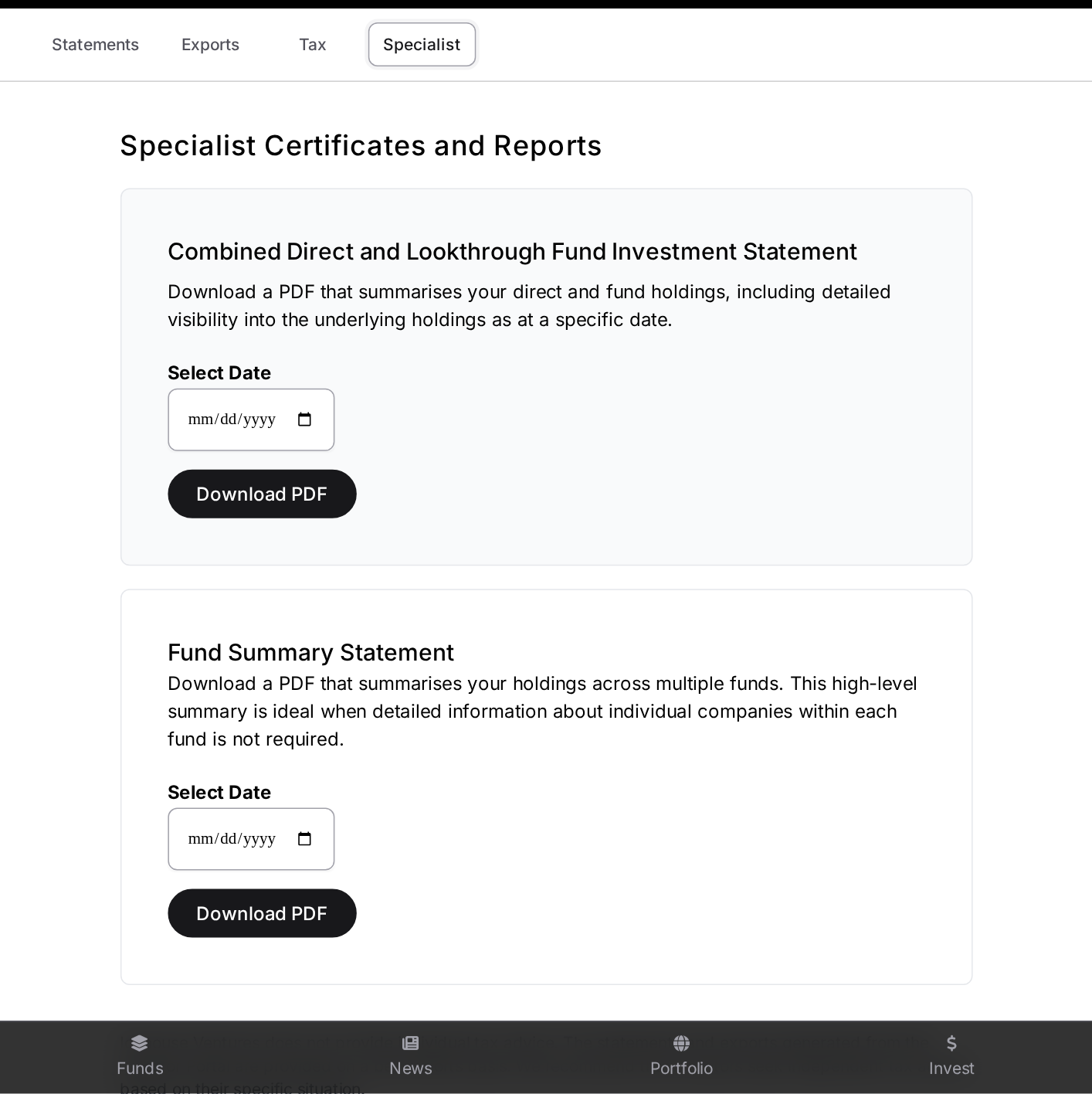 scroll, scrollTop: 0, scrollLeft: 0, axis: both 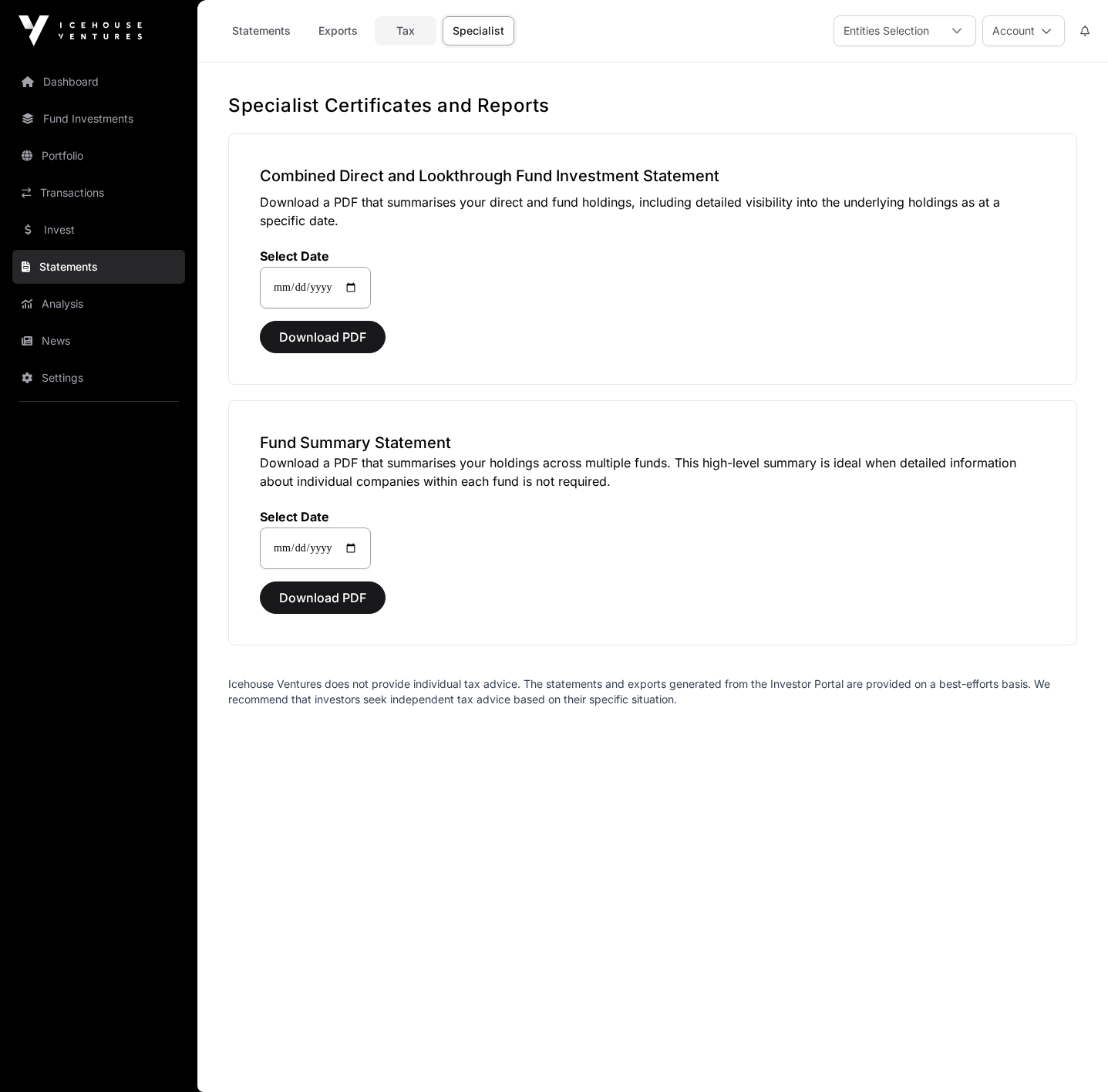 click on "Tax" 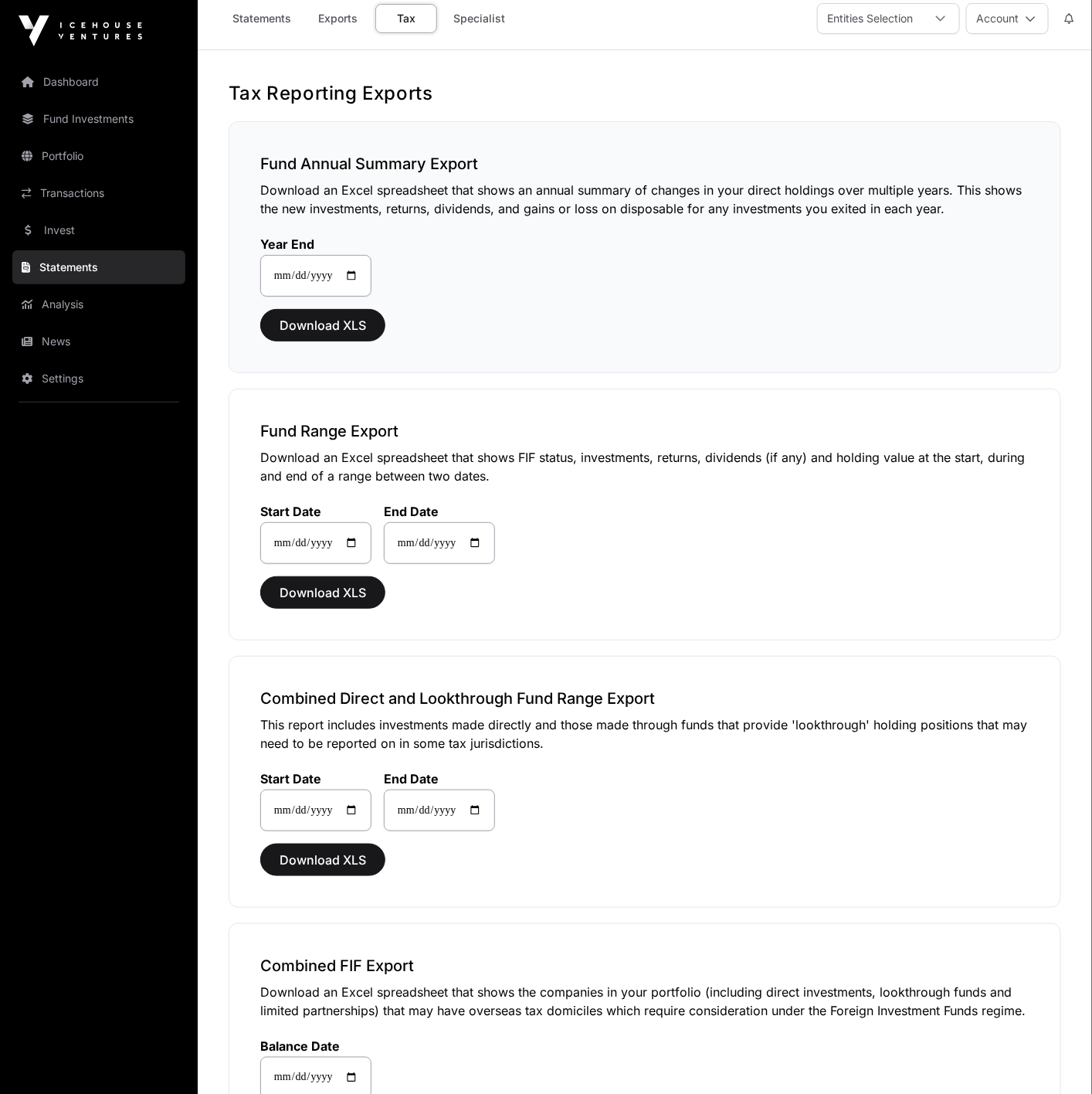 scroll, scrollTop: 0, scrollLeft: 0, axis: both 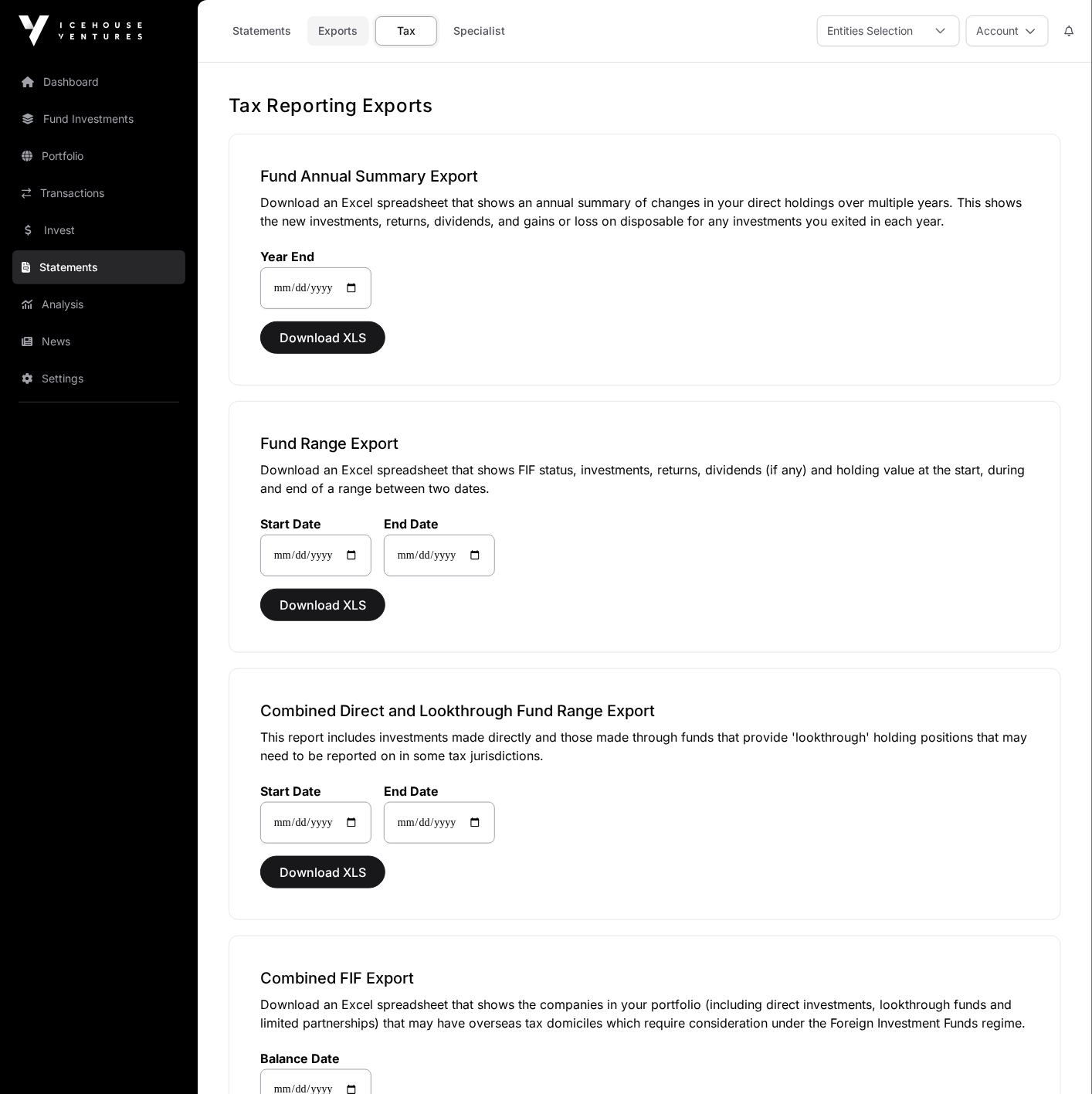 click on "Exports" 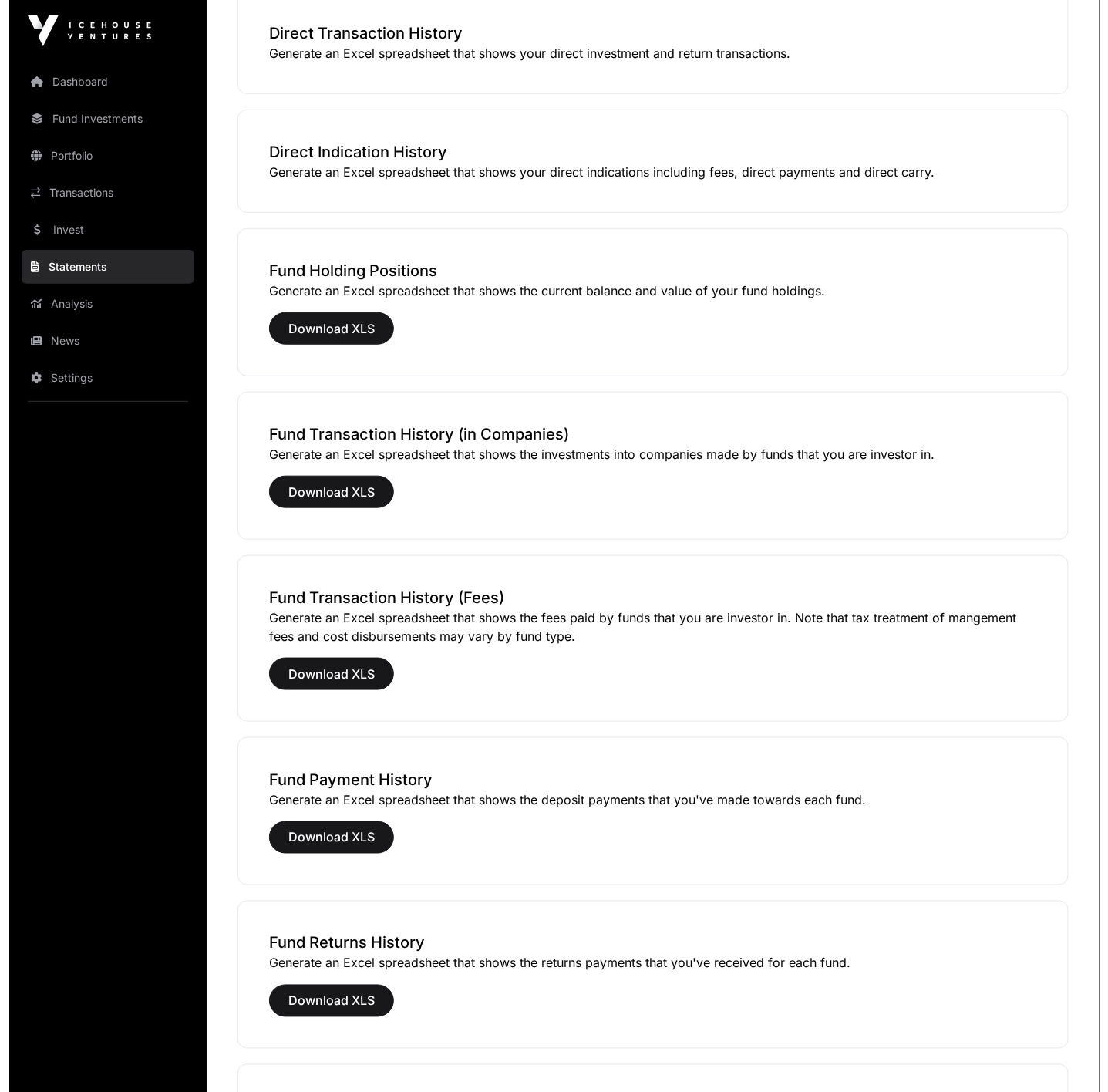 scroll, scrollTop: 0, scrollLeft: 0, axis: both 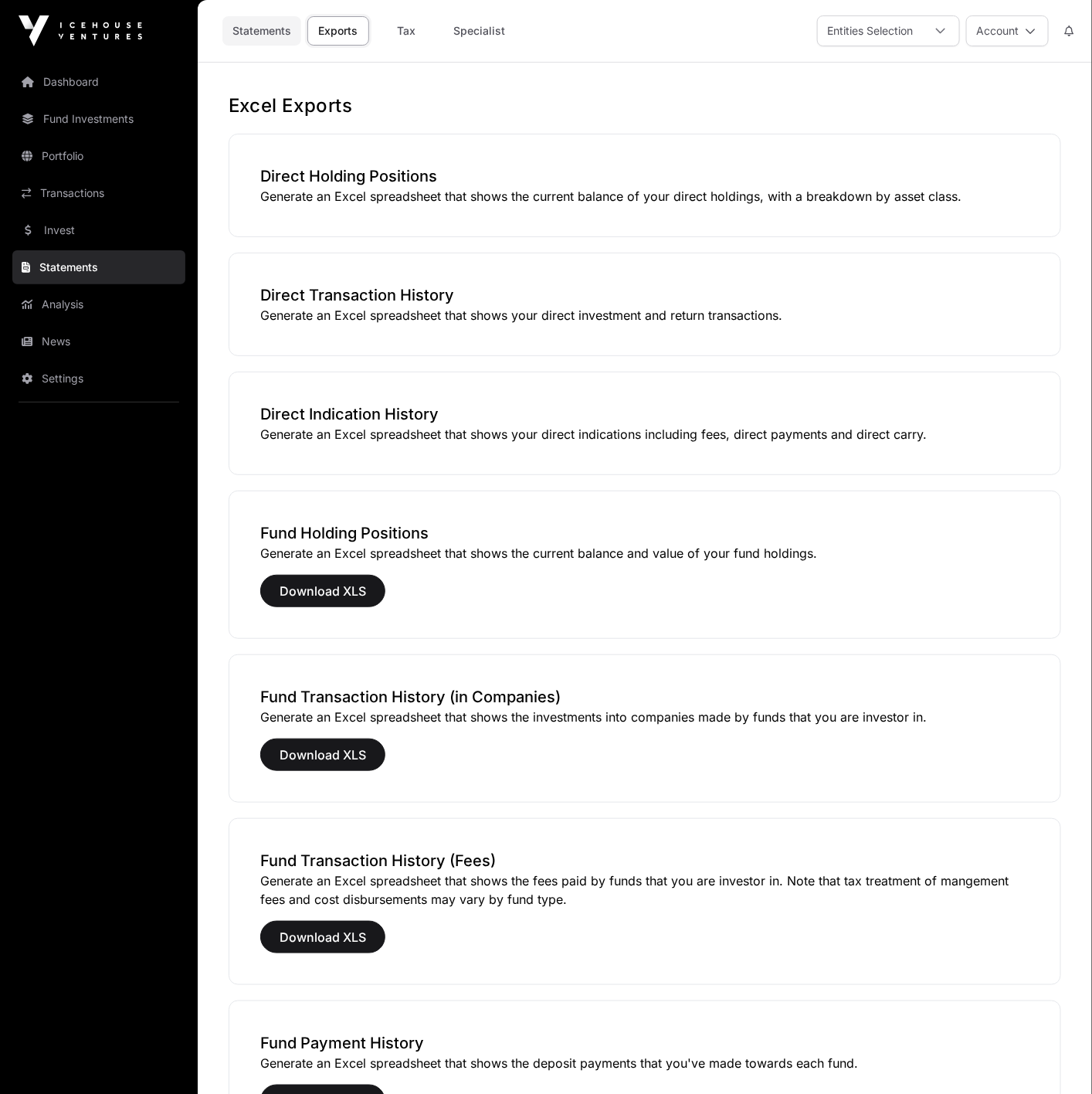 click on "Statements" 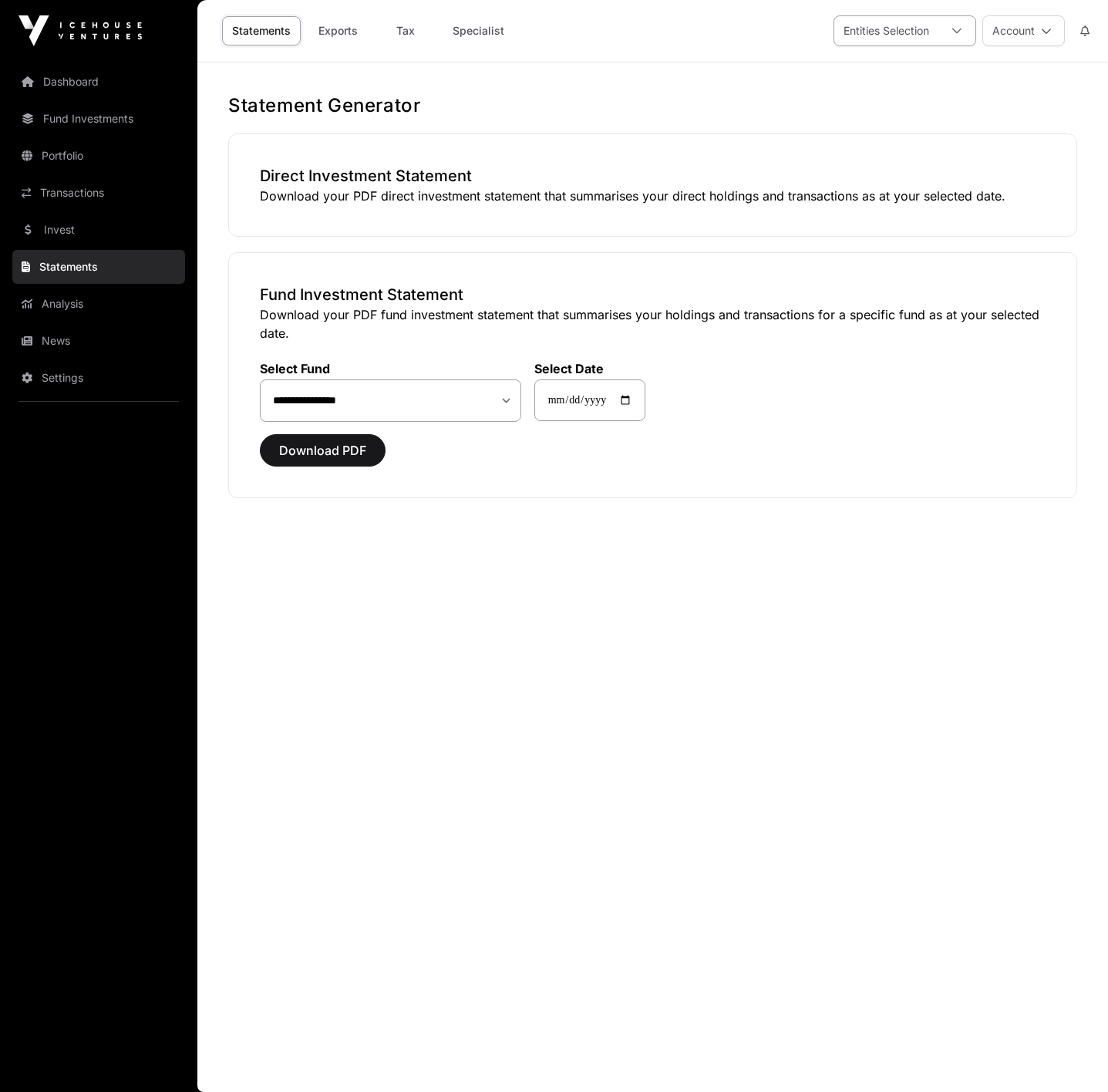 click 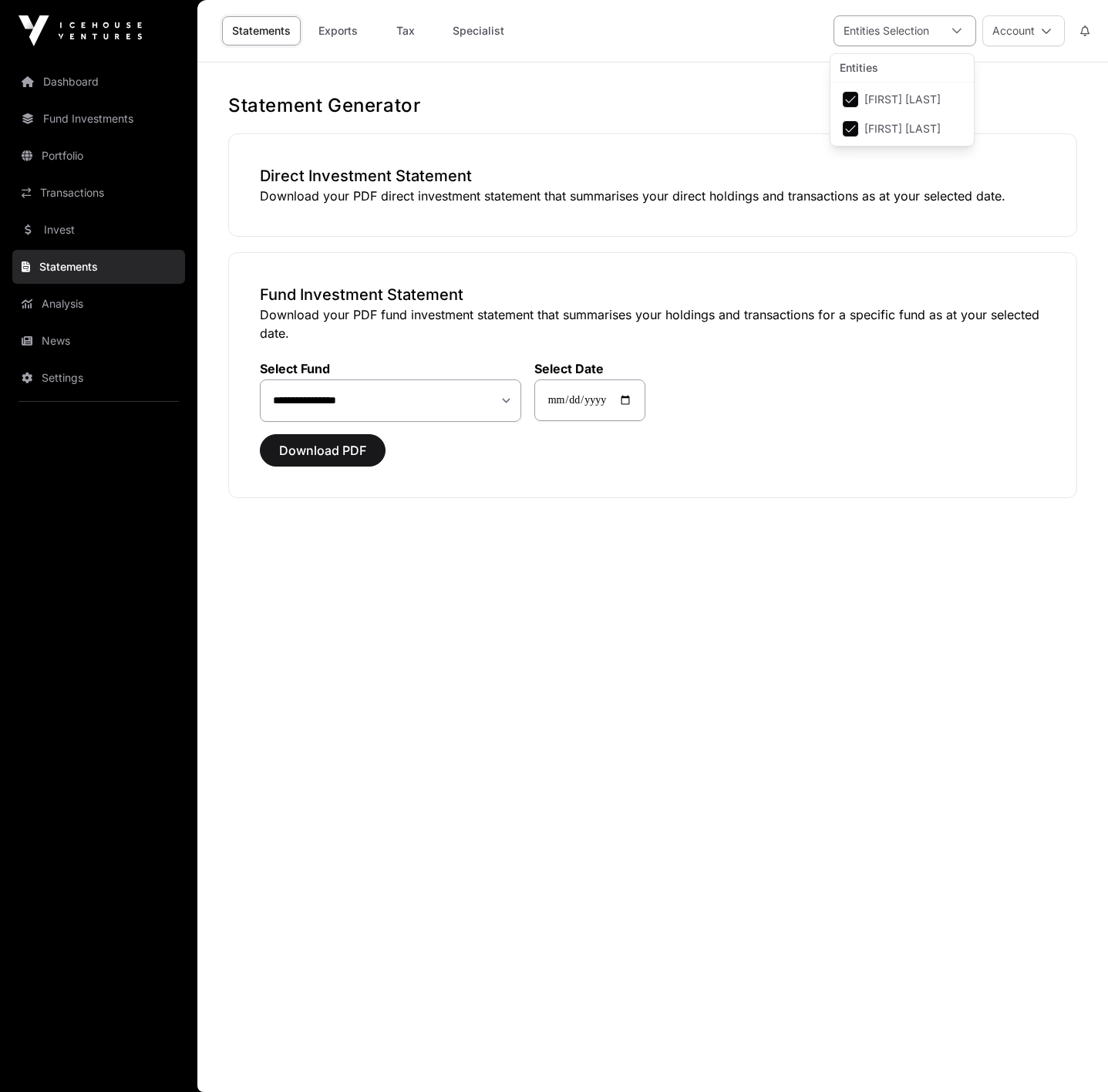 click 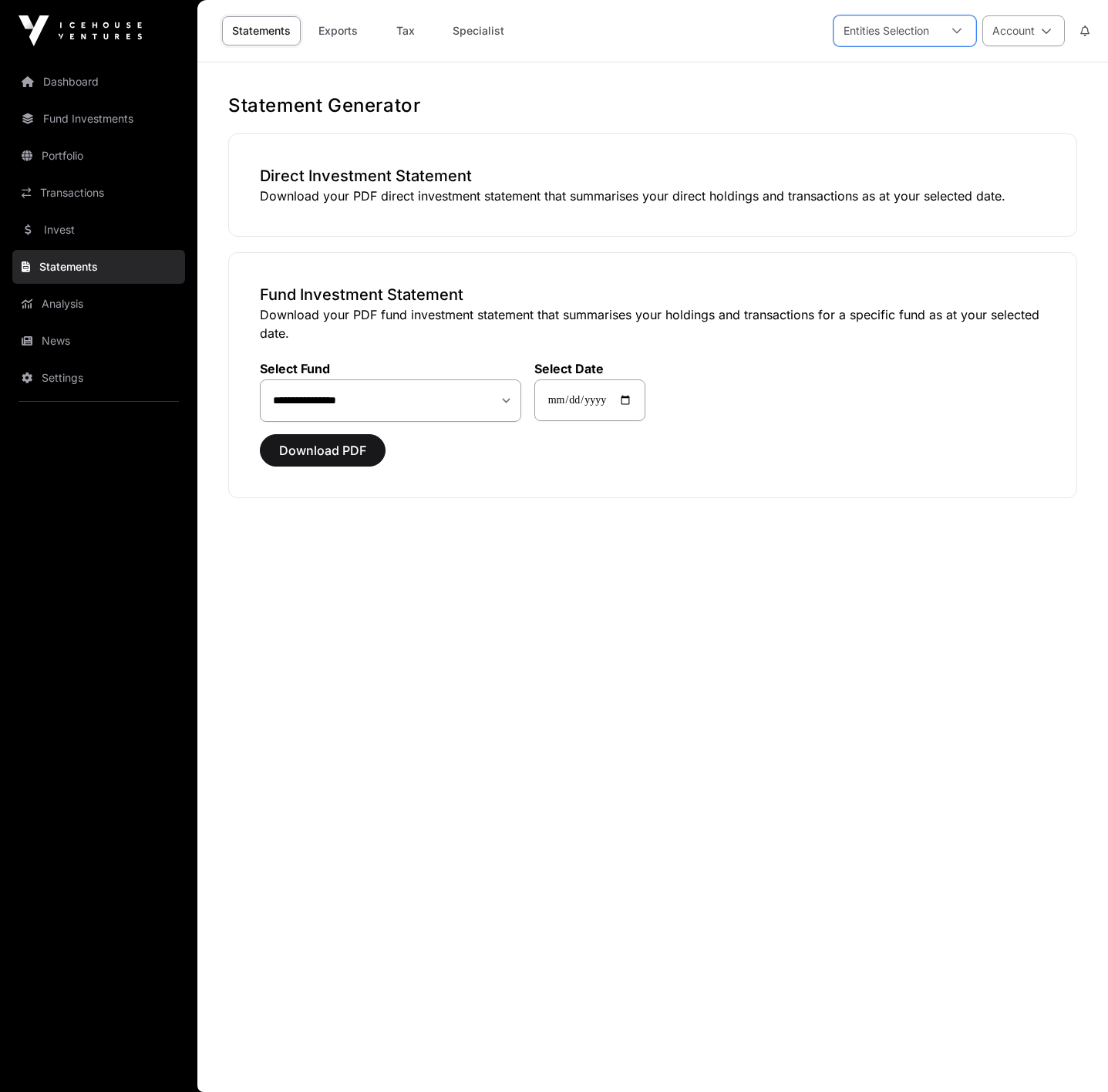 click 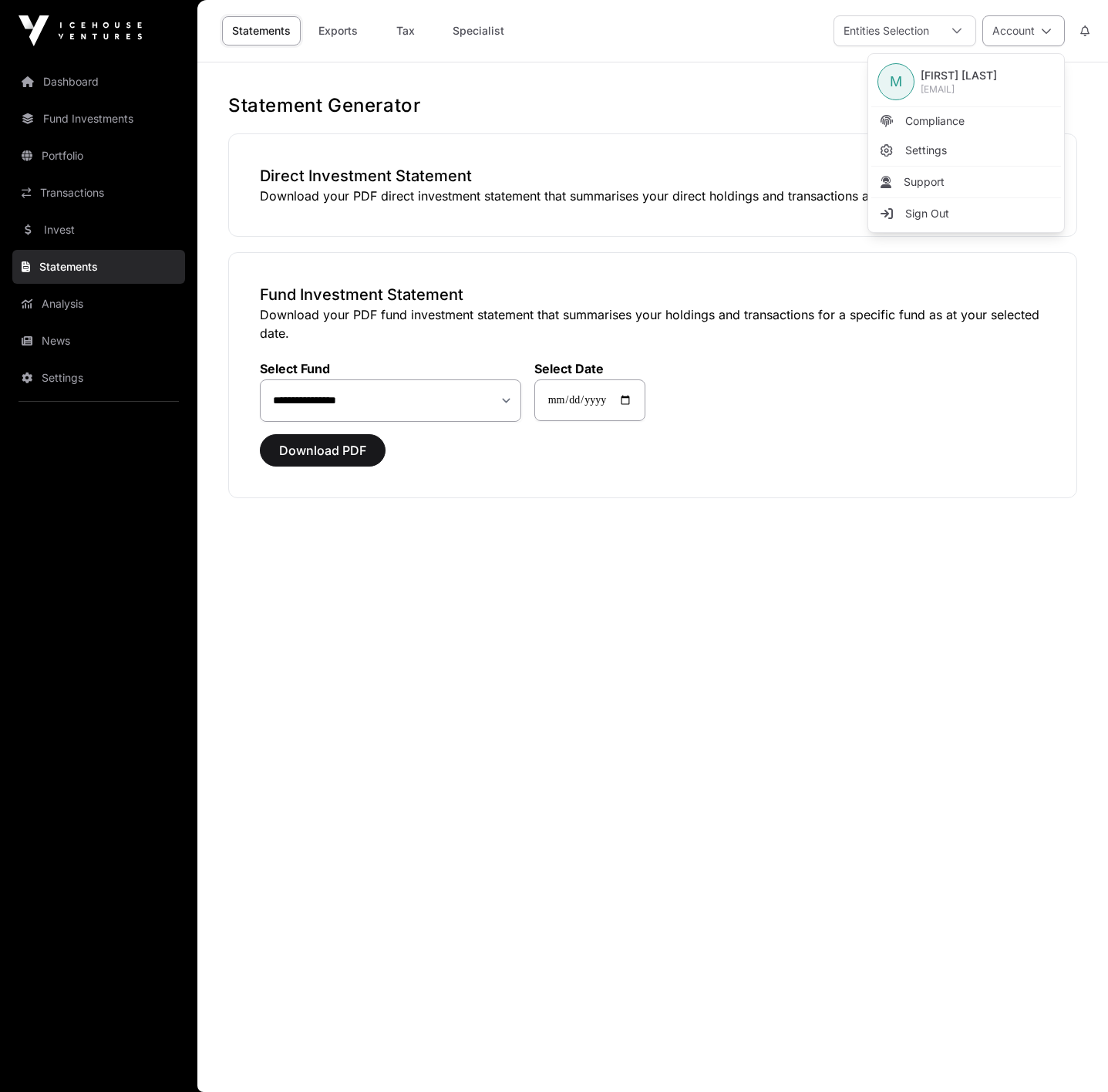 click 